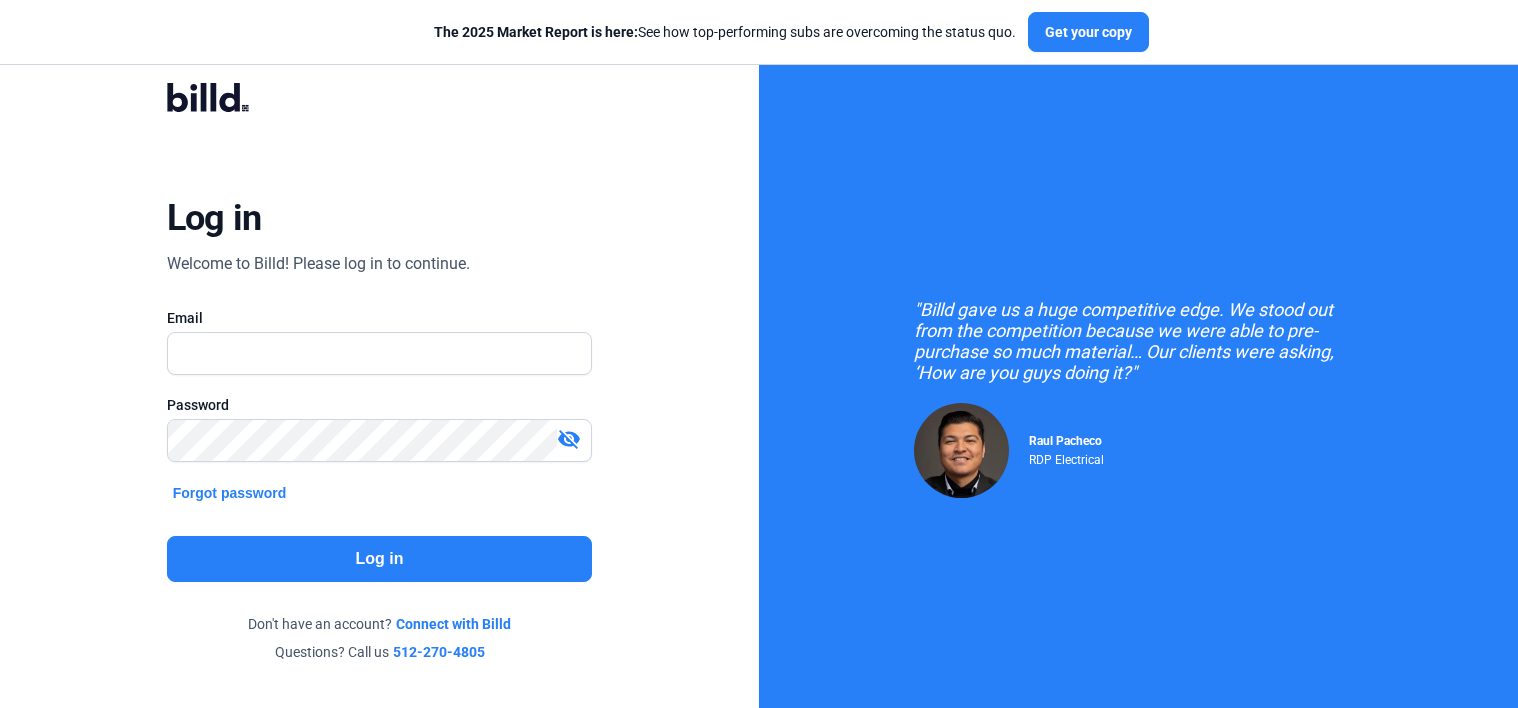 scroll, scrollTop: 0, scrollLeft: 0, axis: both 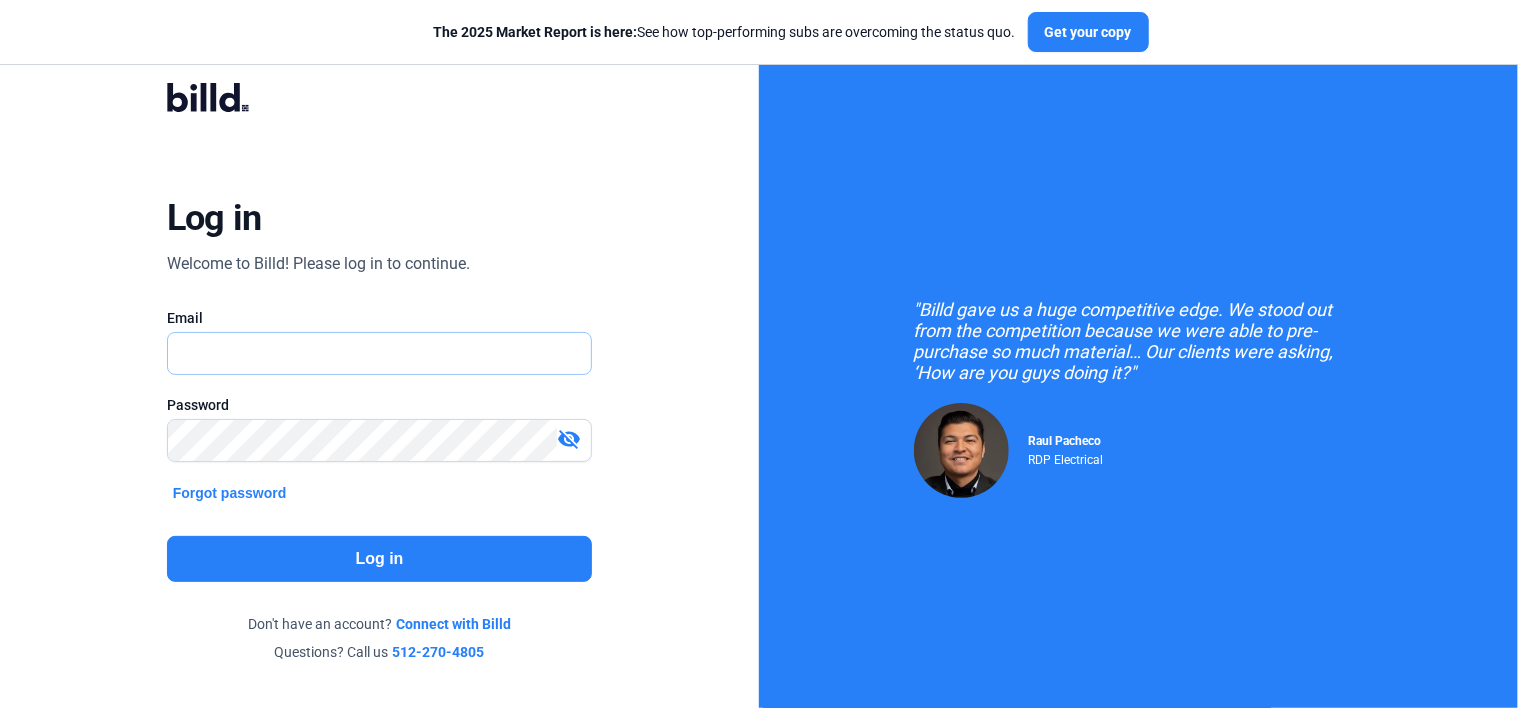 click at bounding box center (369, 353) 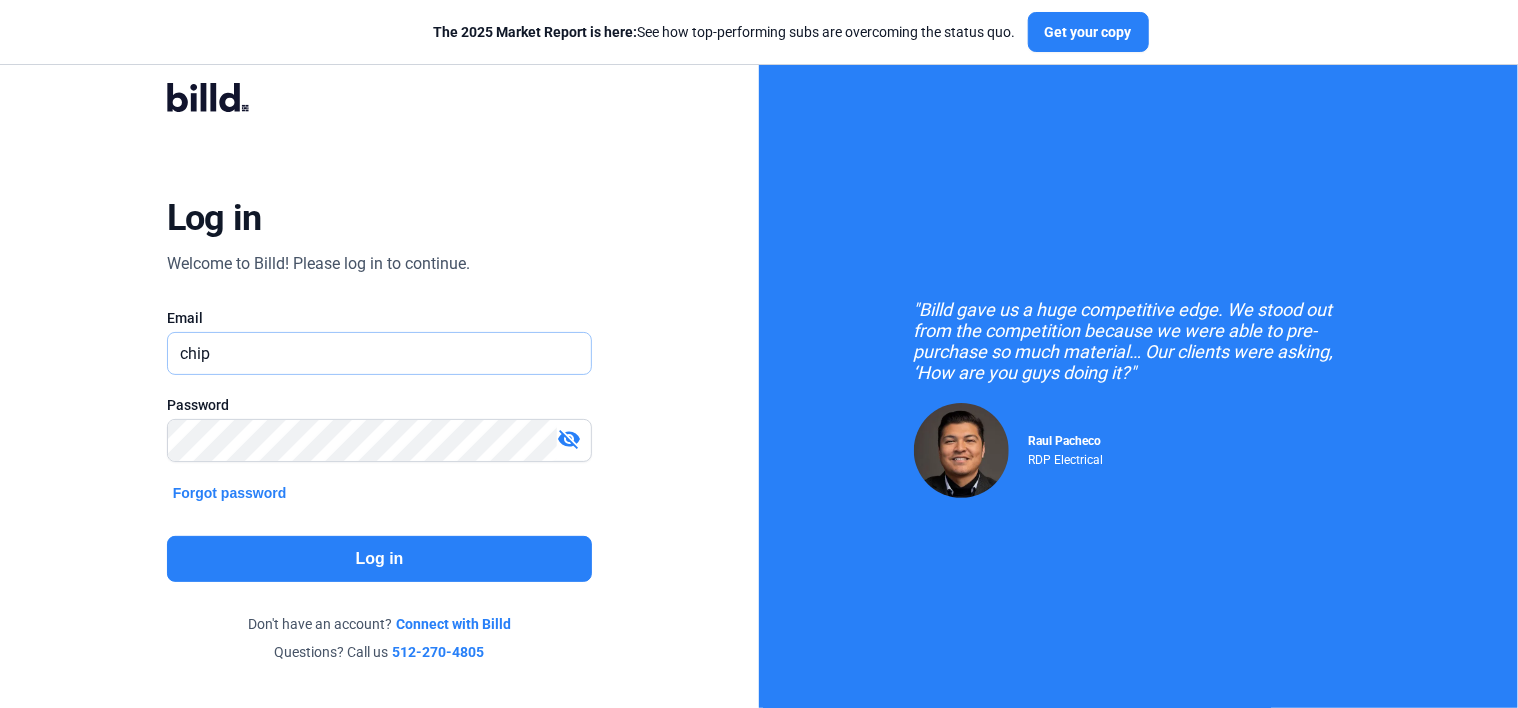 type on "[EMAIL]" 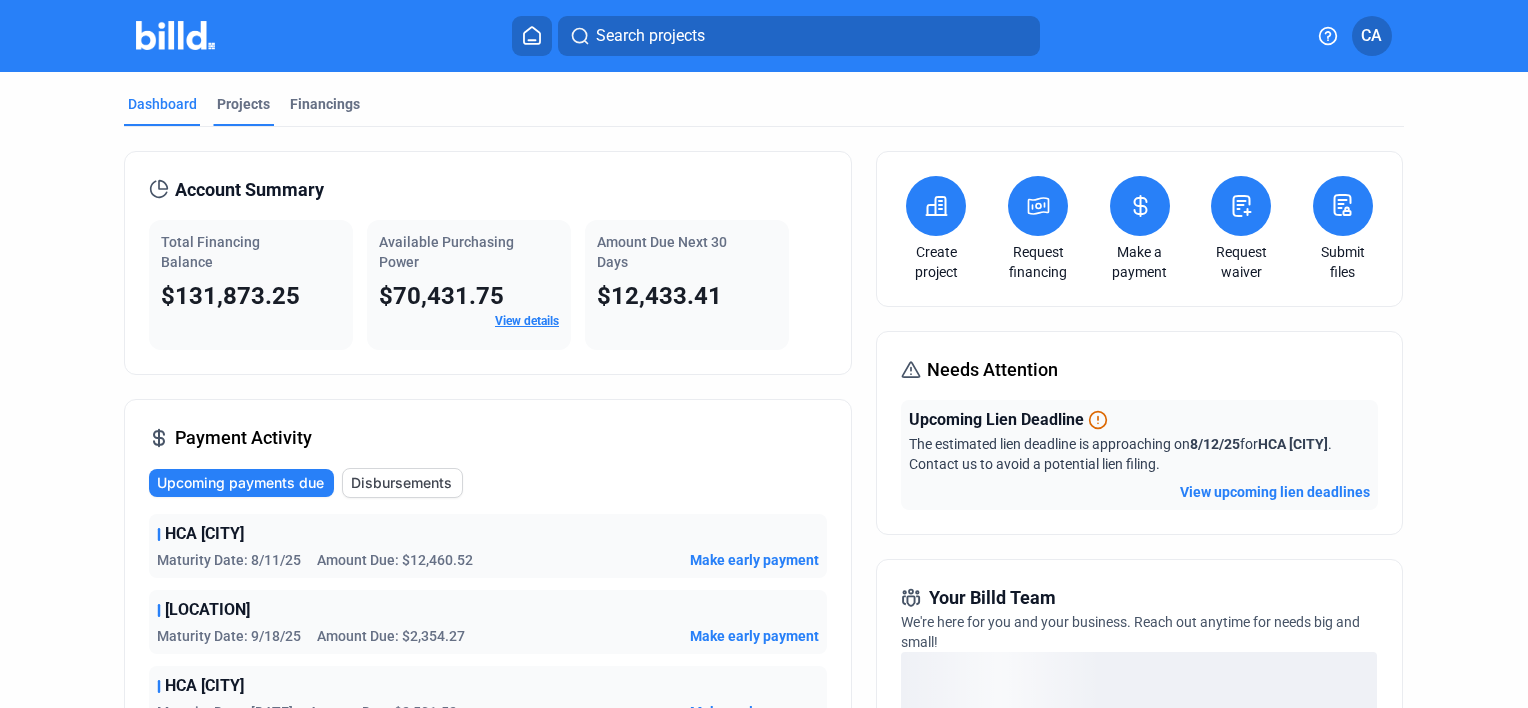 click on "Projects" at bounding box center [243, 104] 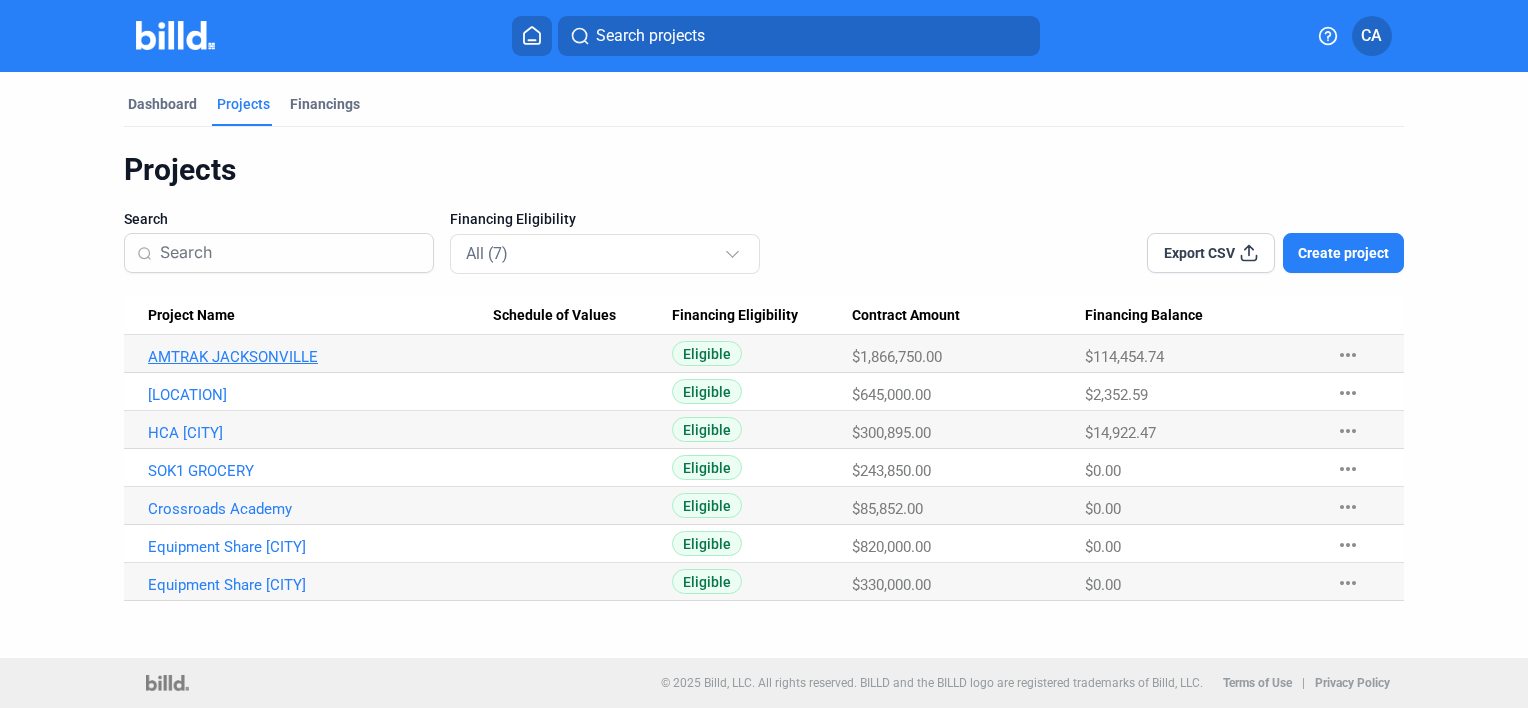click on "AMTRAK JACKSONVILLE" at bounding box center [320, 357] 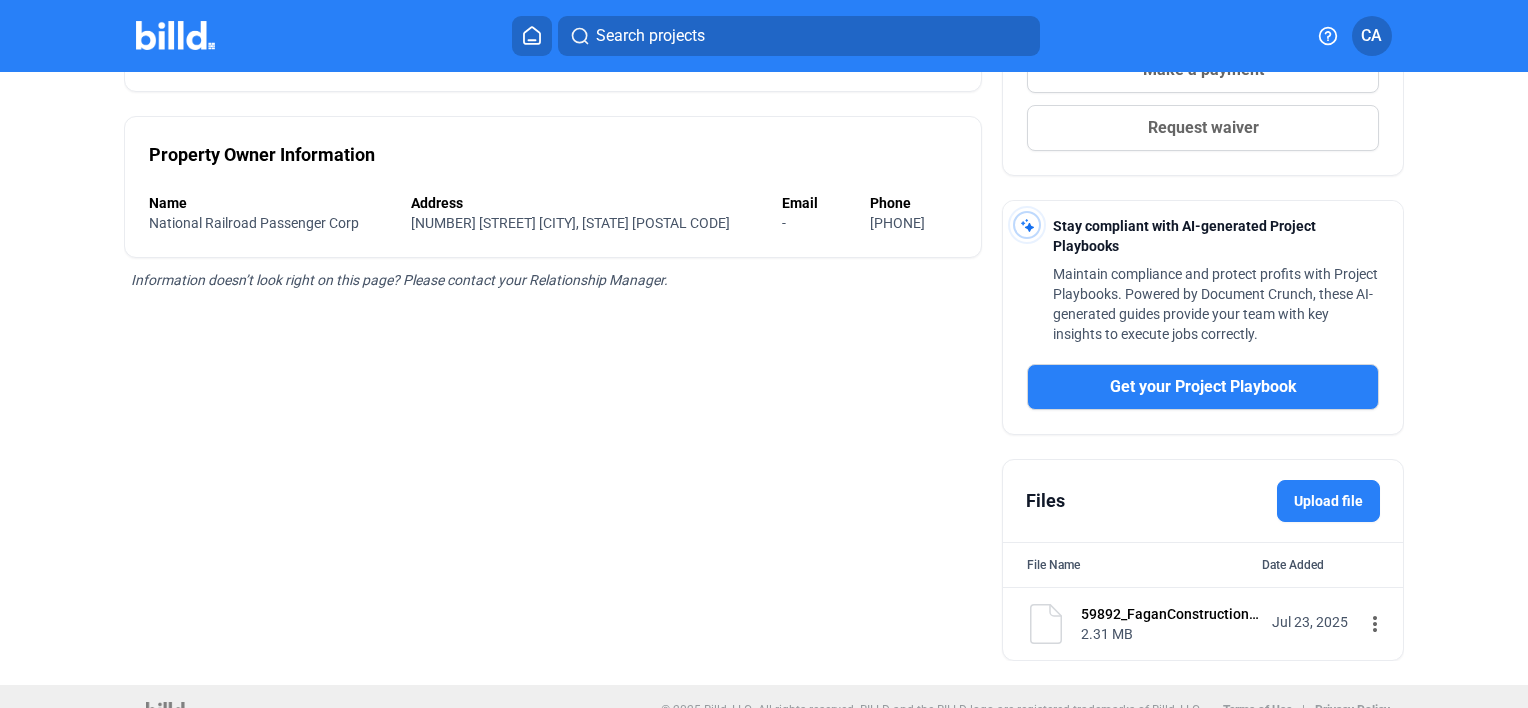 scroll, scrollTop: 476, scrollLeft: 0, axis: vertical 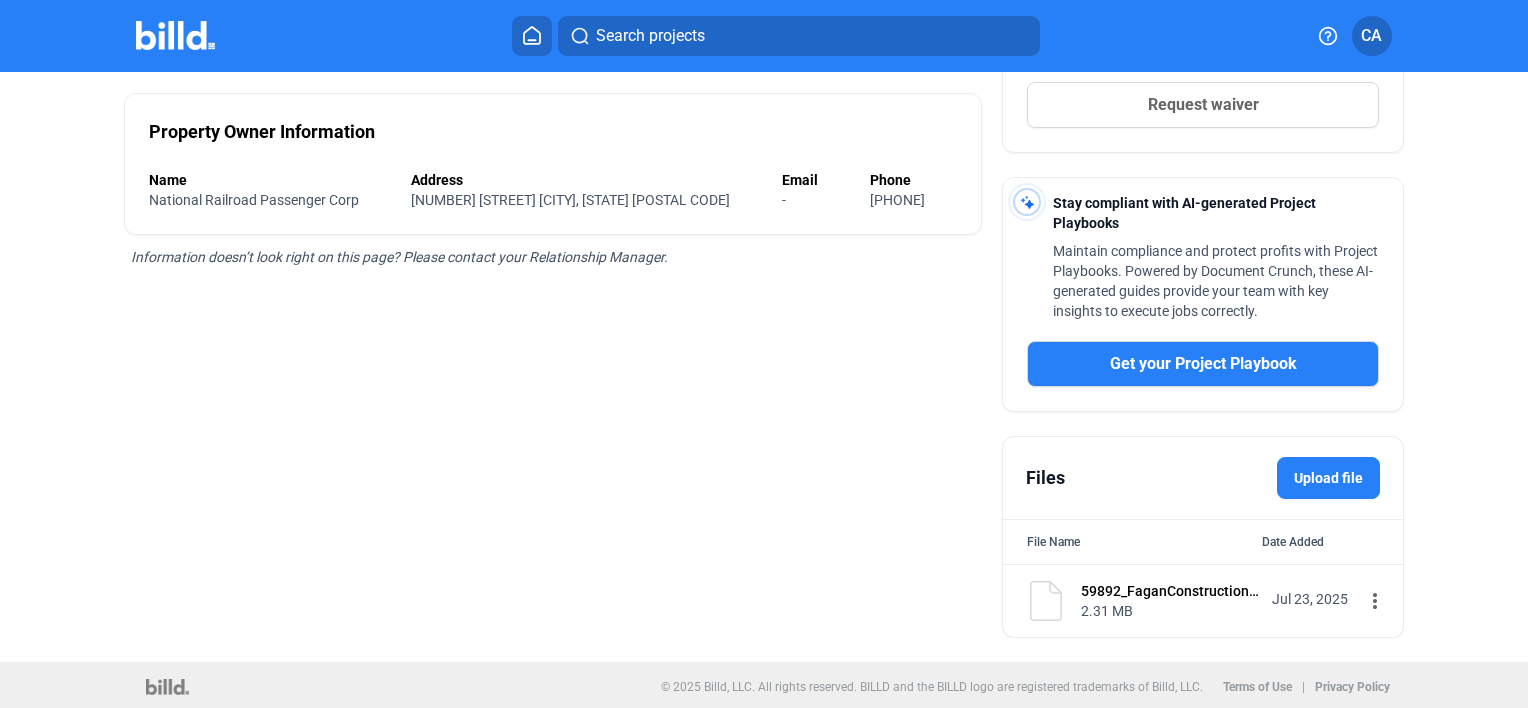 click on "59892_FaganConstructionServices_SC_Unsigned1.pdf" at bounding box center (1170, 591) 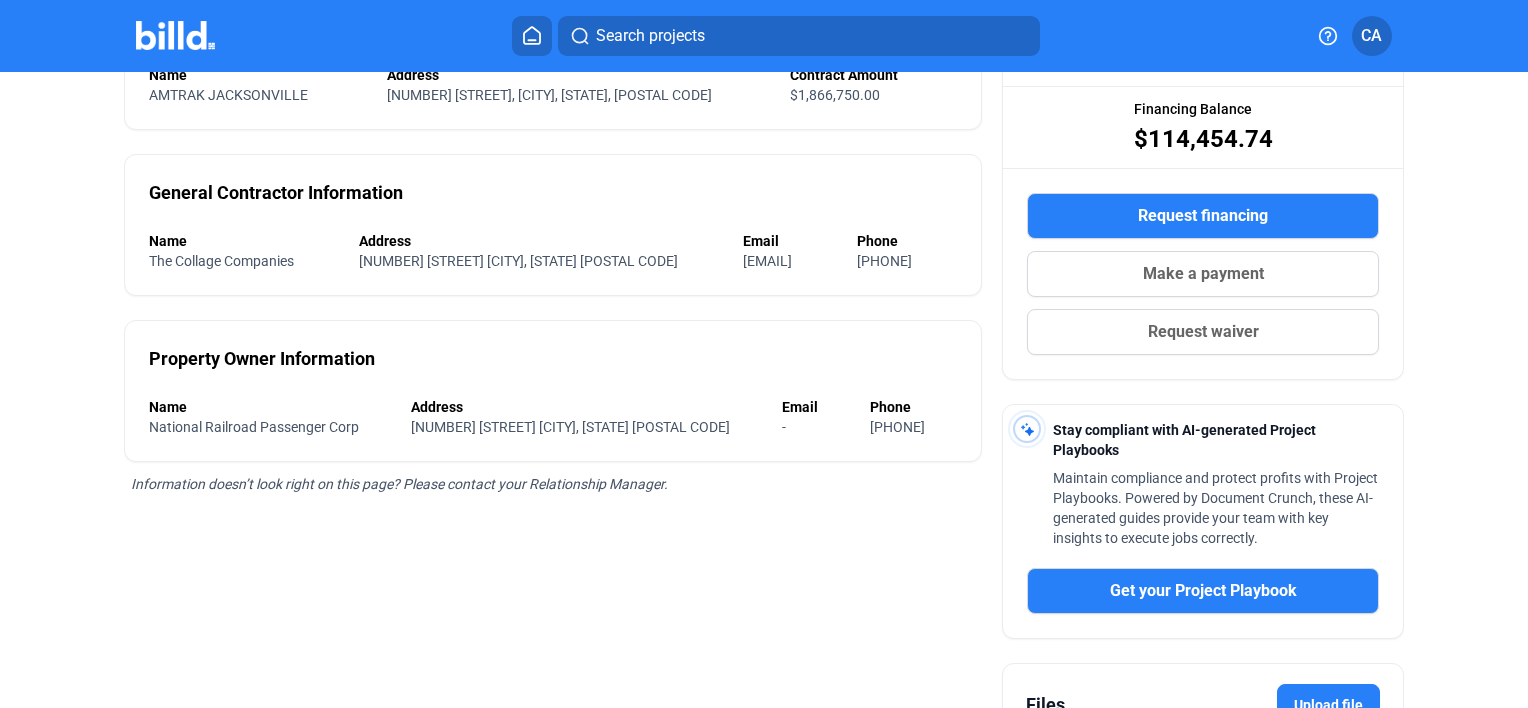 scroll, scrollTop: 0, scrollLeft: 0, axis: both 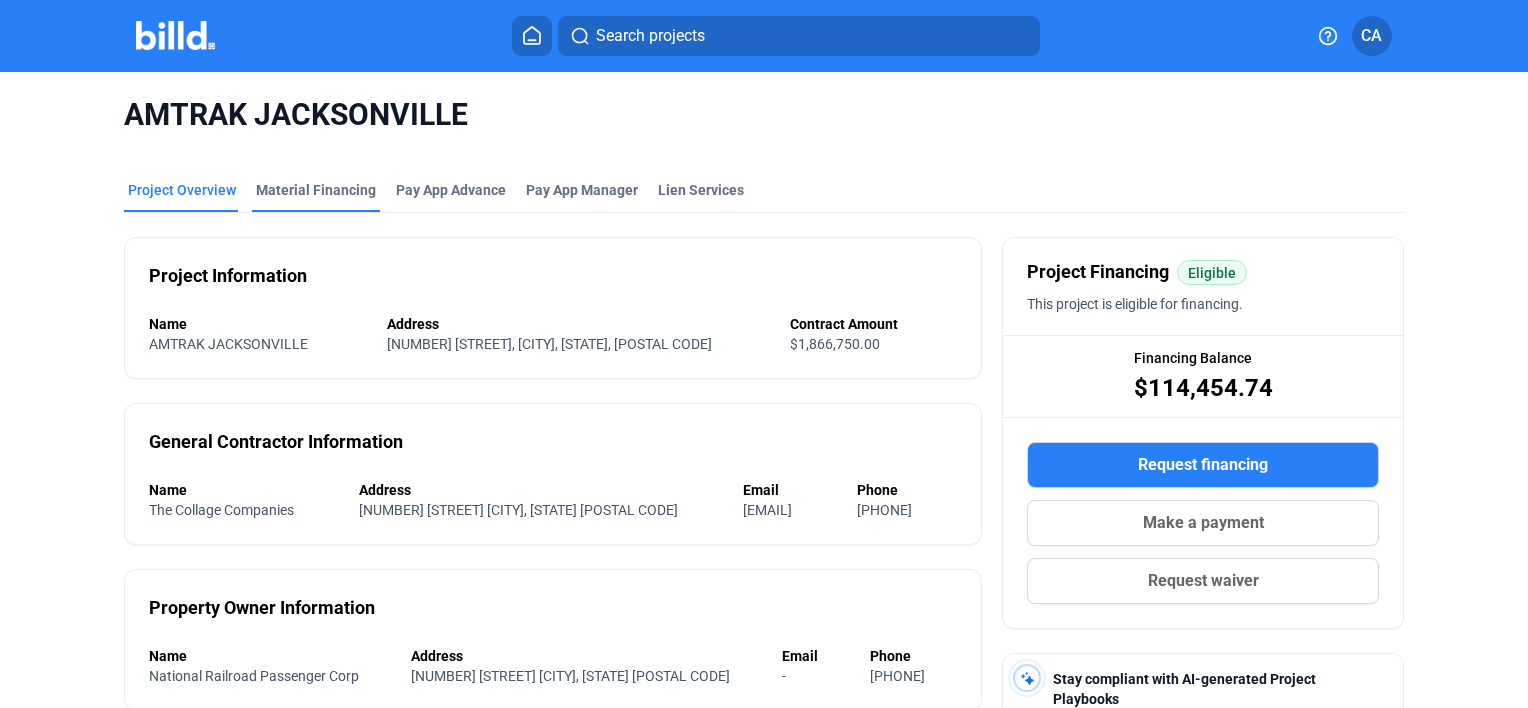 click on "Material Financing" at bounding box center [316, 196] 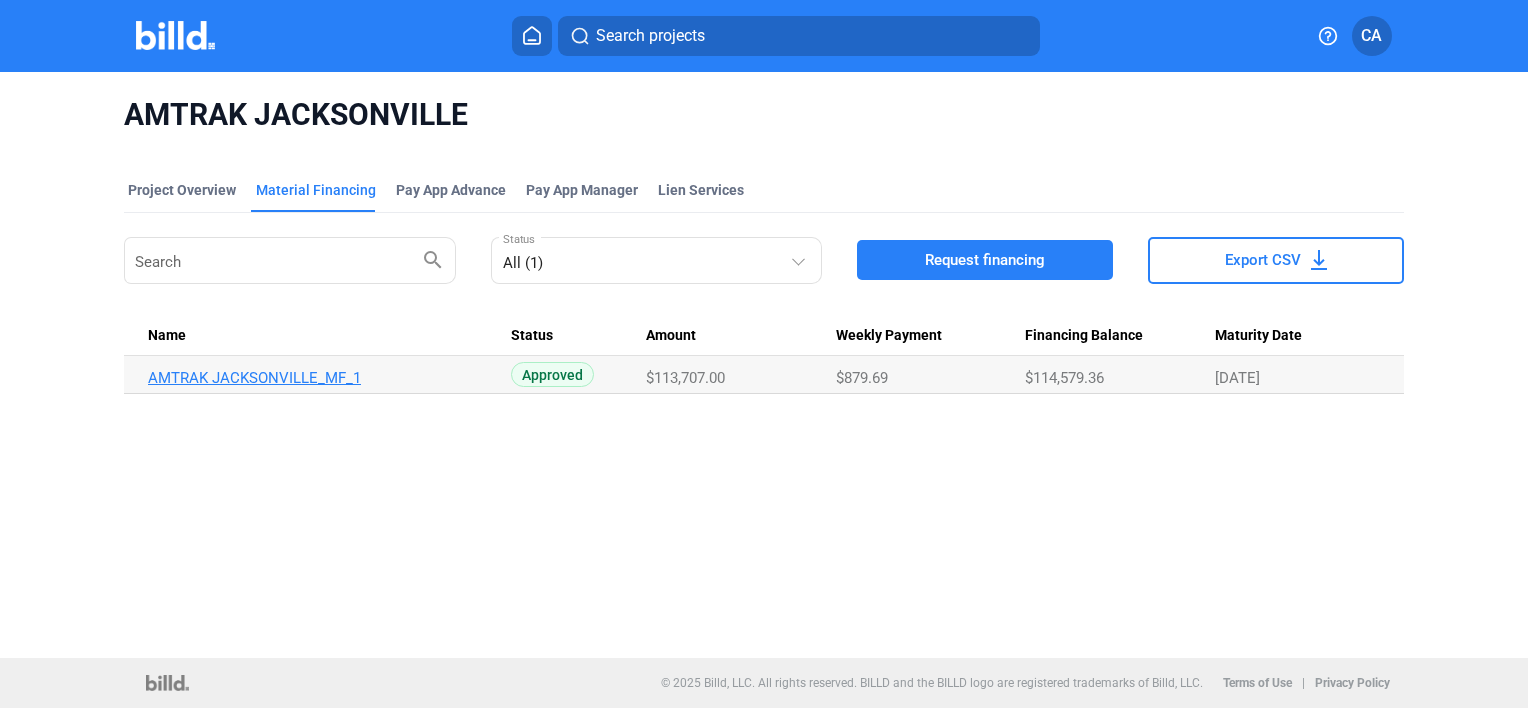 click on "AMTRAK JACKSONVILLE_MF_1" at bounding box center (320, 378) 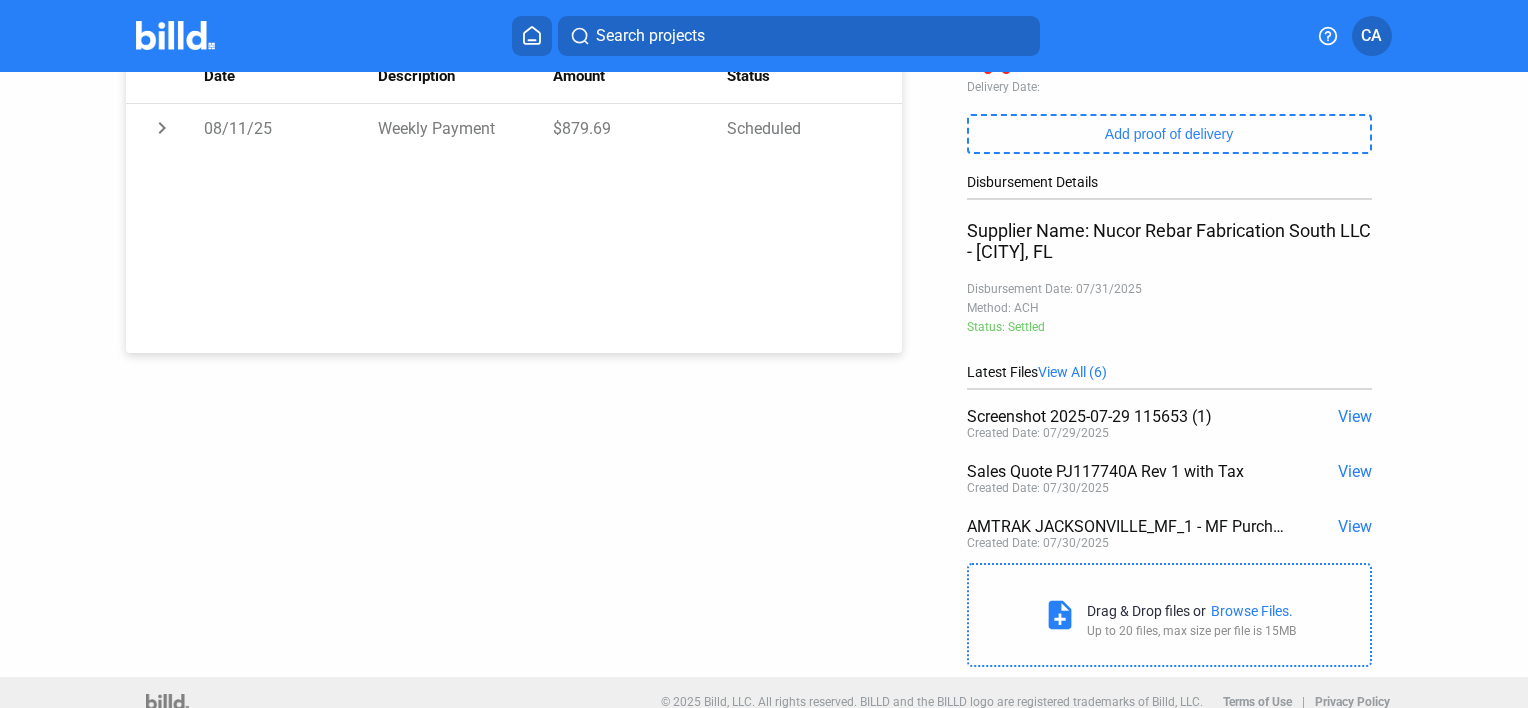 scroll, scrollTop: 400, scrollLeft: 0, axis: vertical 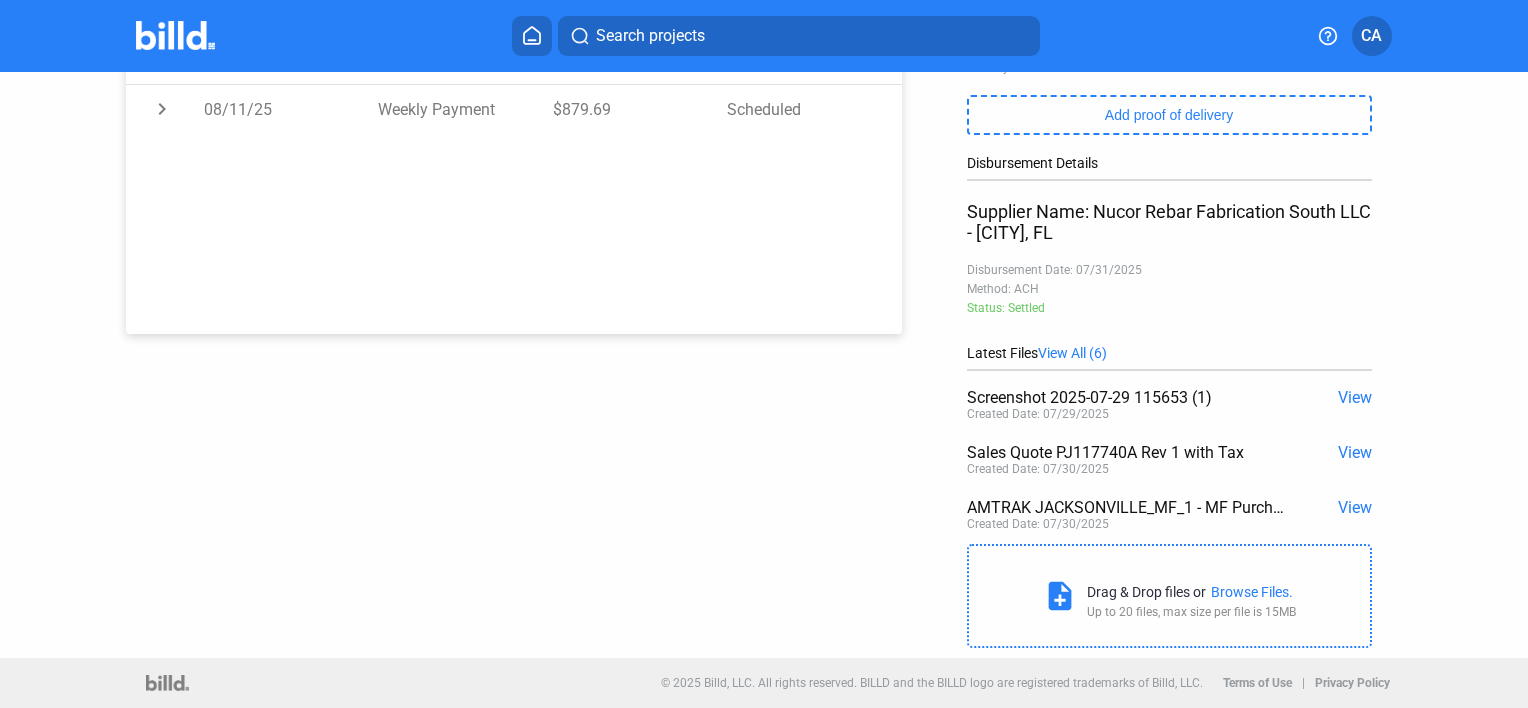 click on "View" 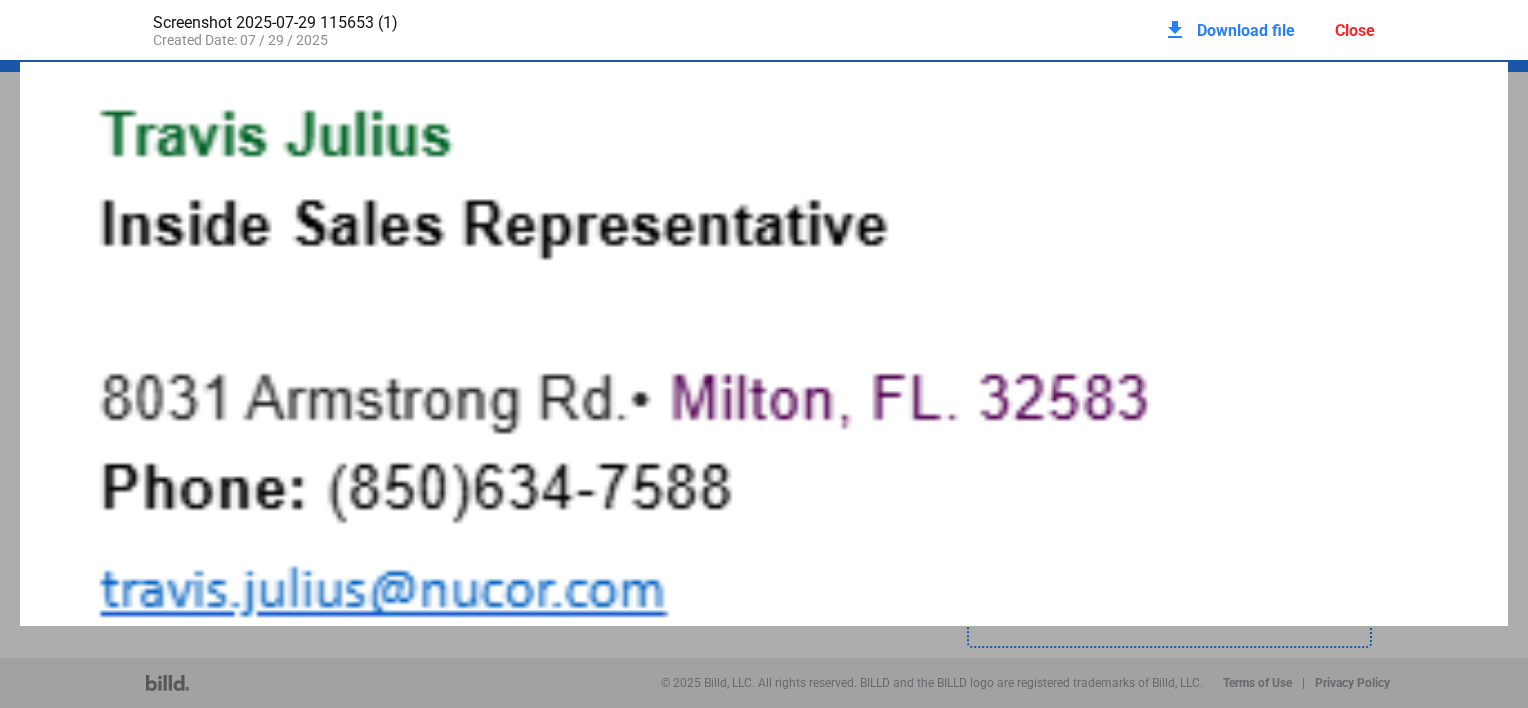scroll, scrollTop: 0, scrollLeft: 0, axis: both 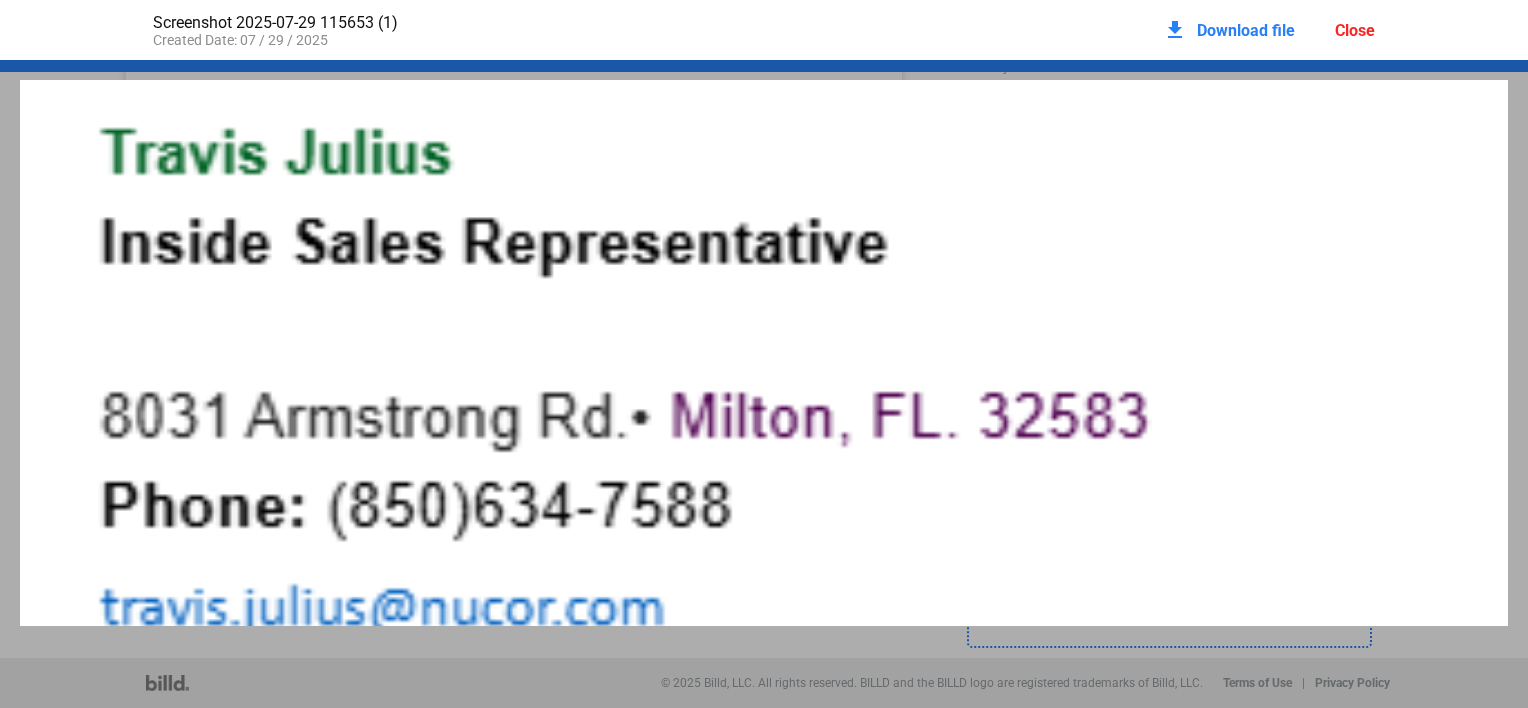 click on "Close" at bounding box center [1355, 30] 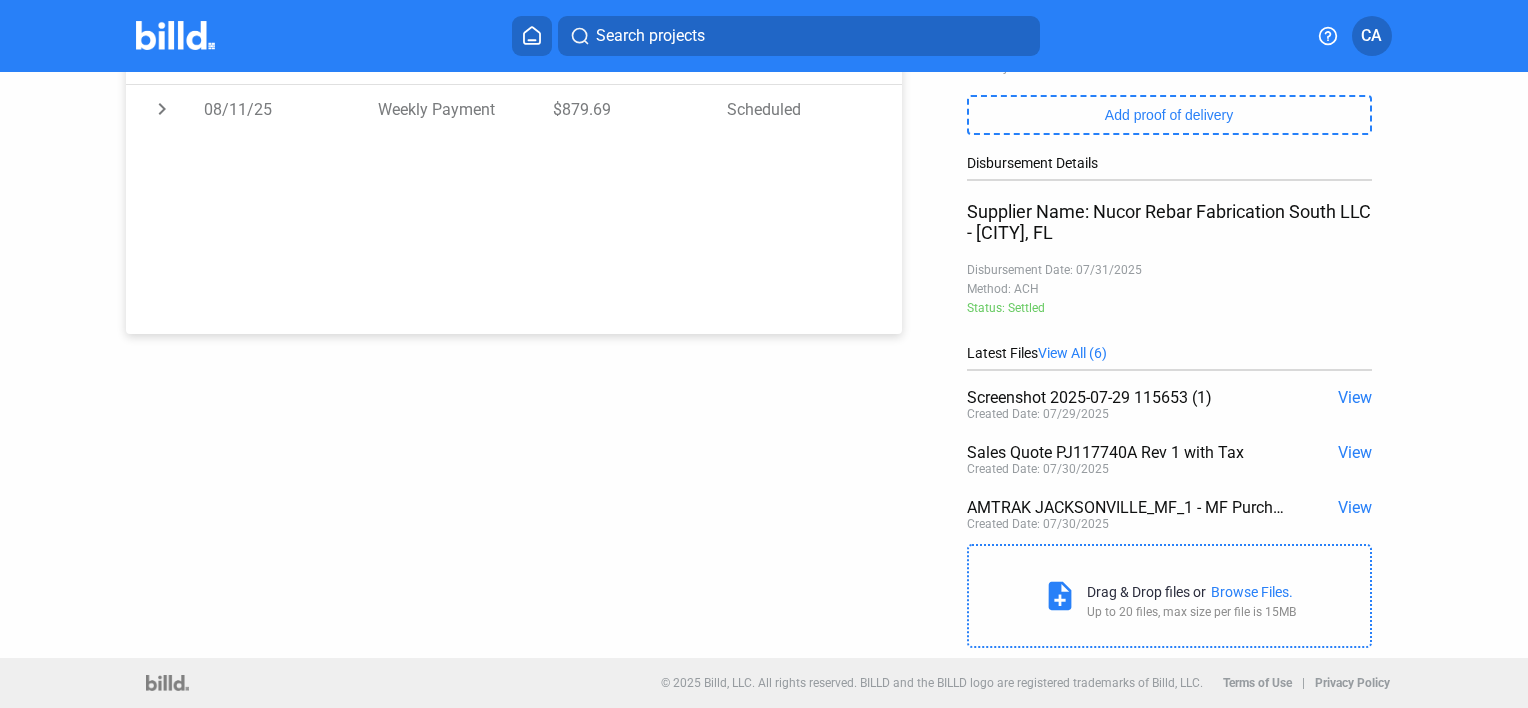 click on "View" 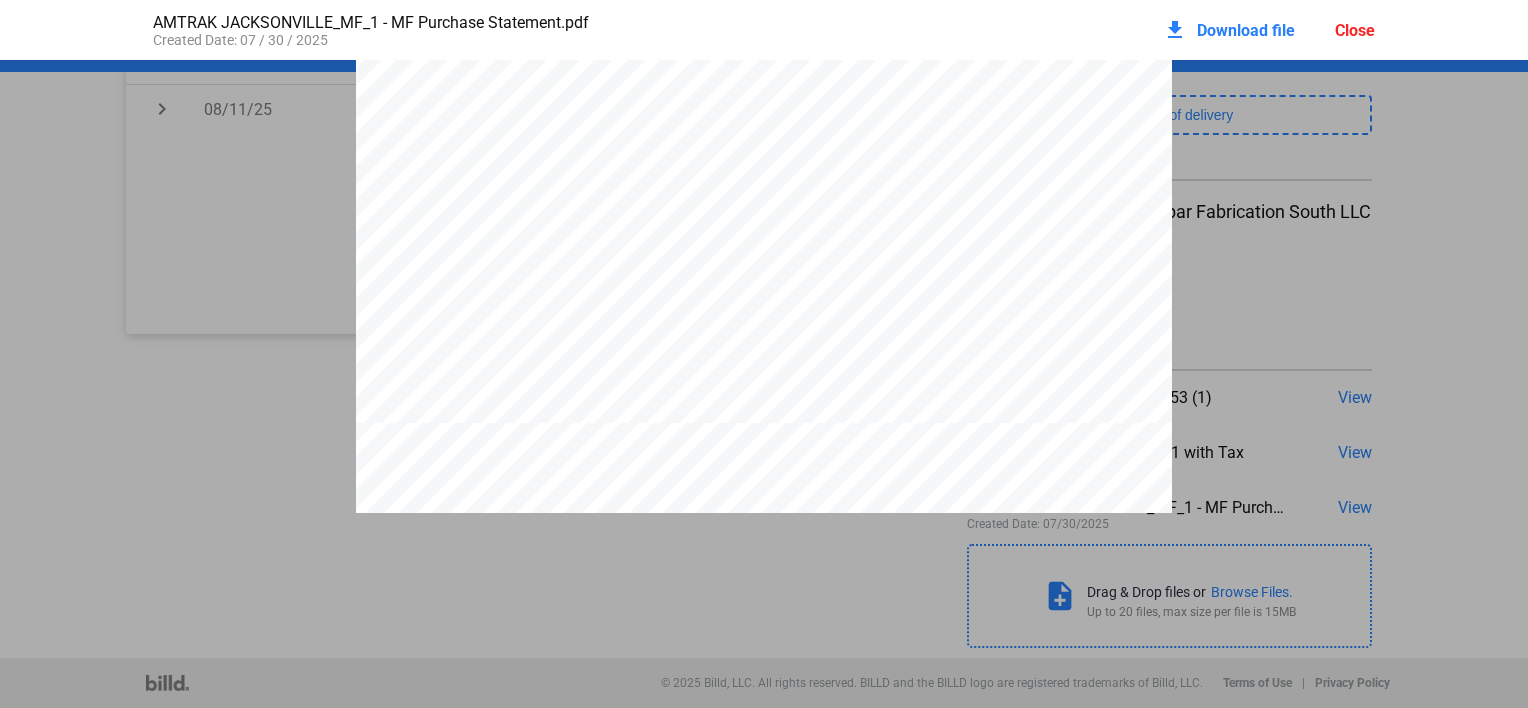 scroll, scrollTop: 610, scrollLeft: 0, axis: vertical 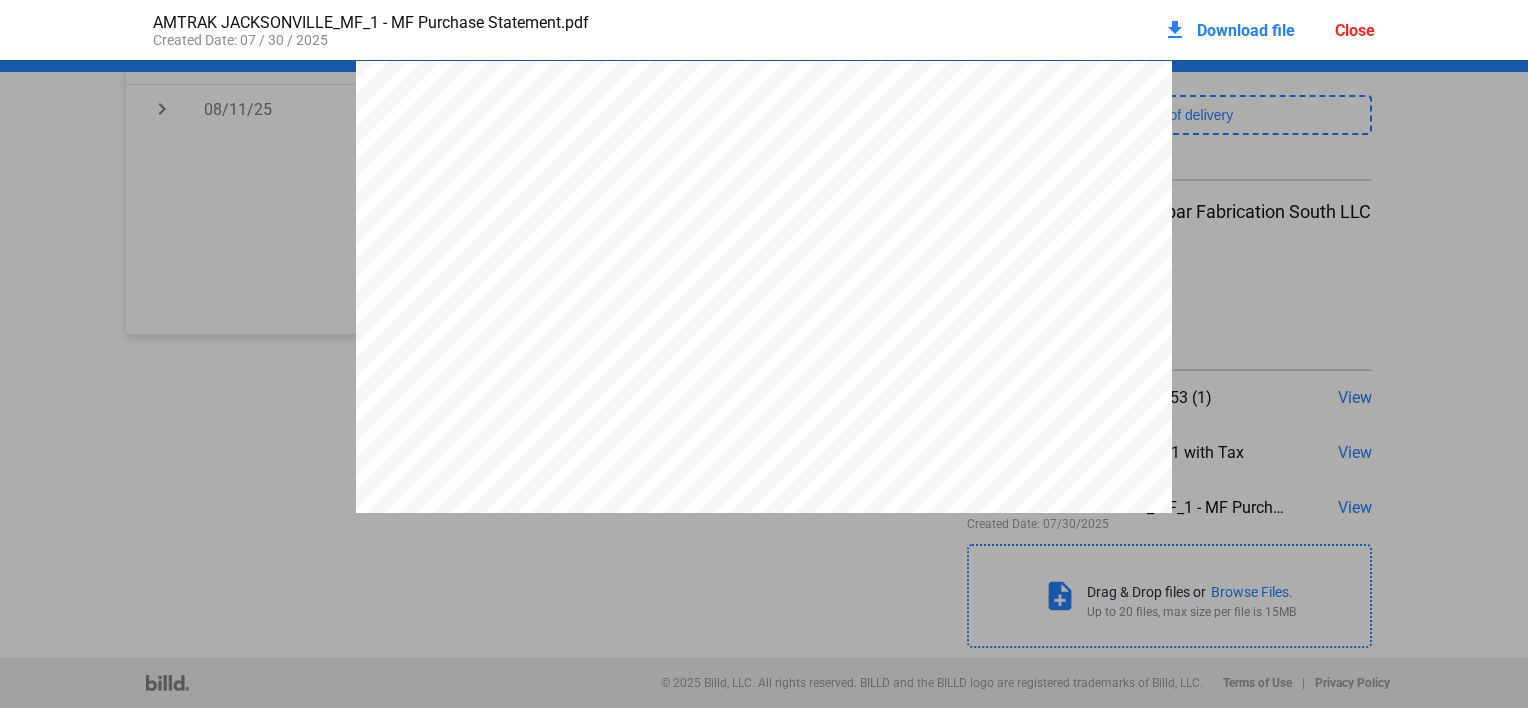 click on "Close" at bounding box center (1355, 30) 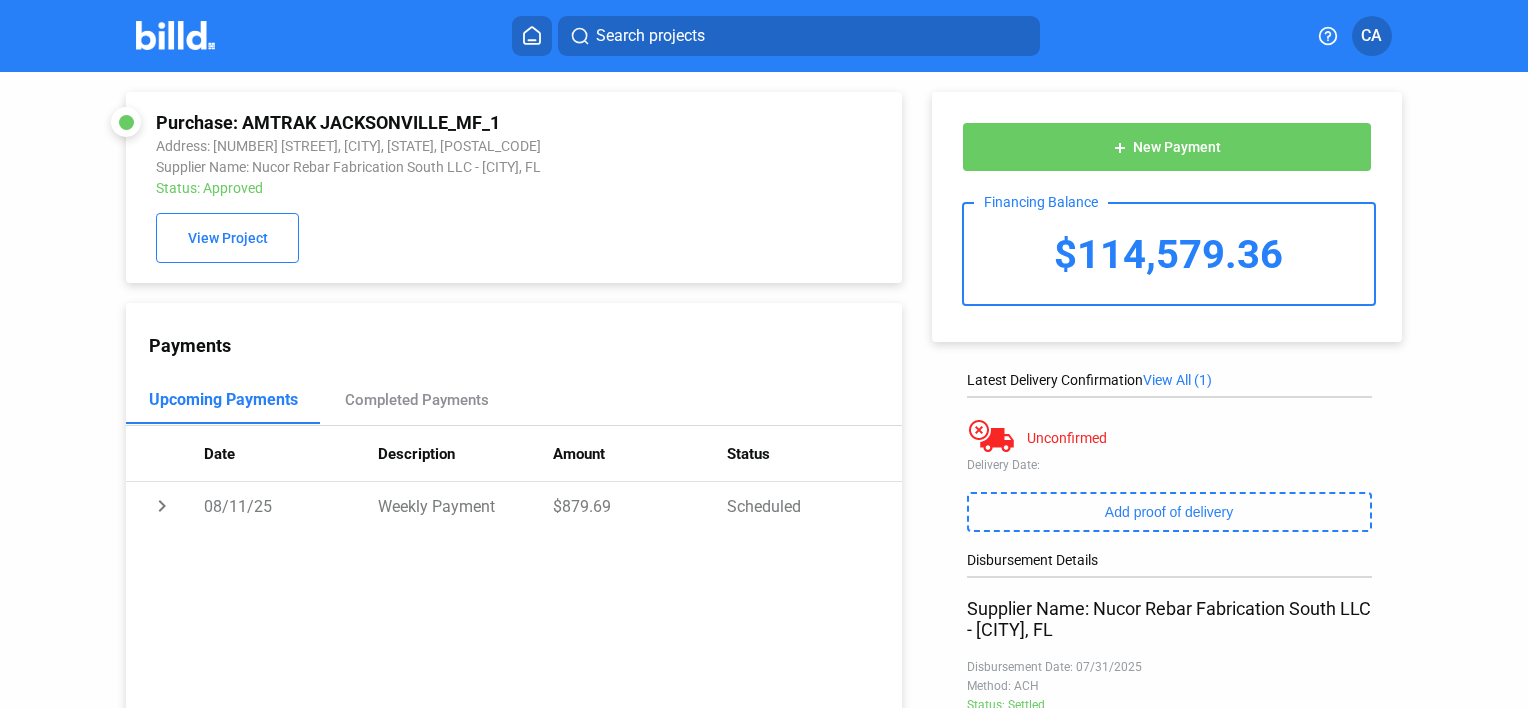 scroll, scrollTop: 300, scrollLeft: 0, axis: vertical 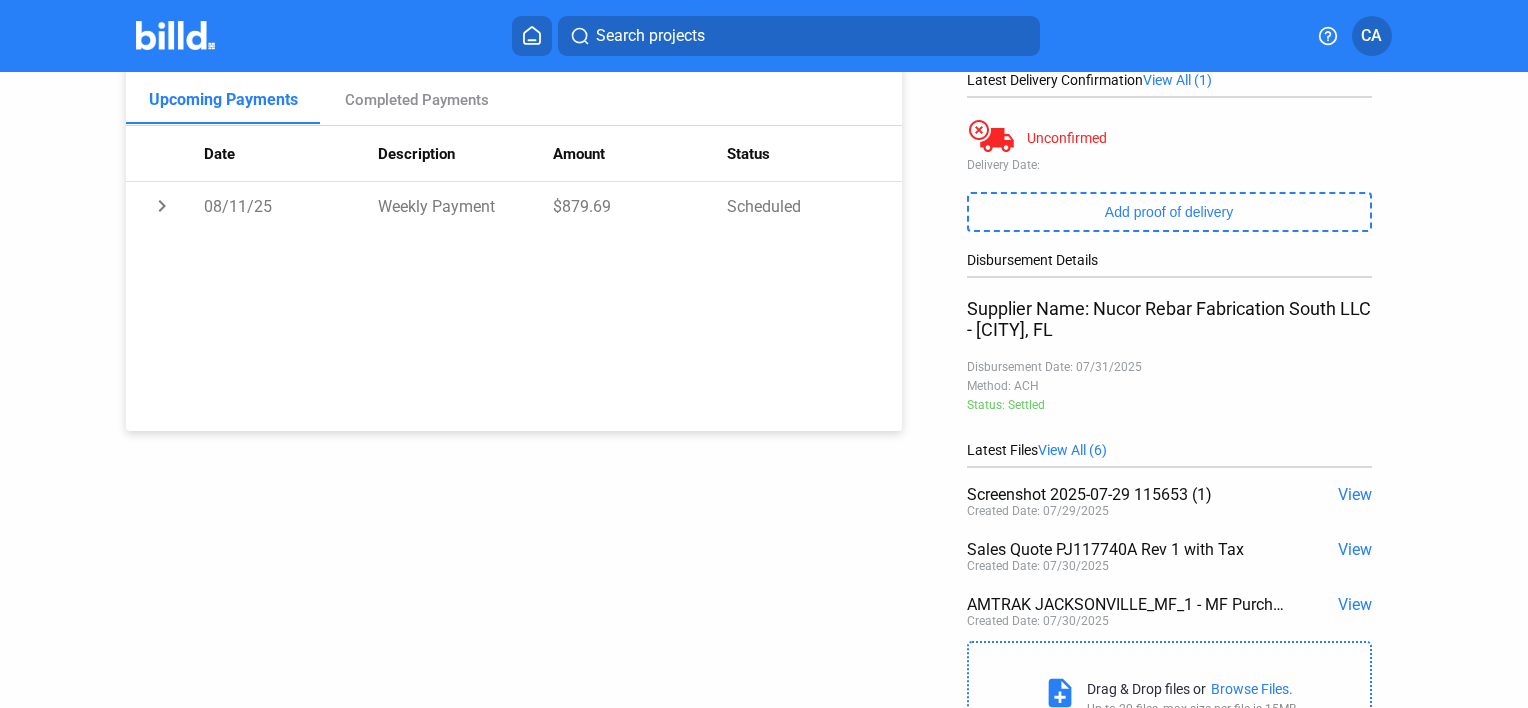 click on "View All (6)" 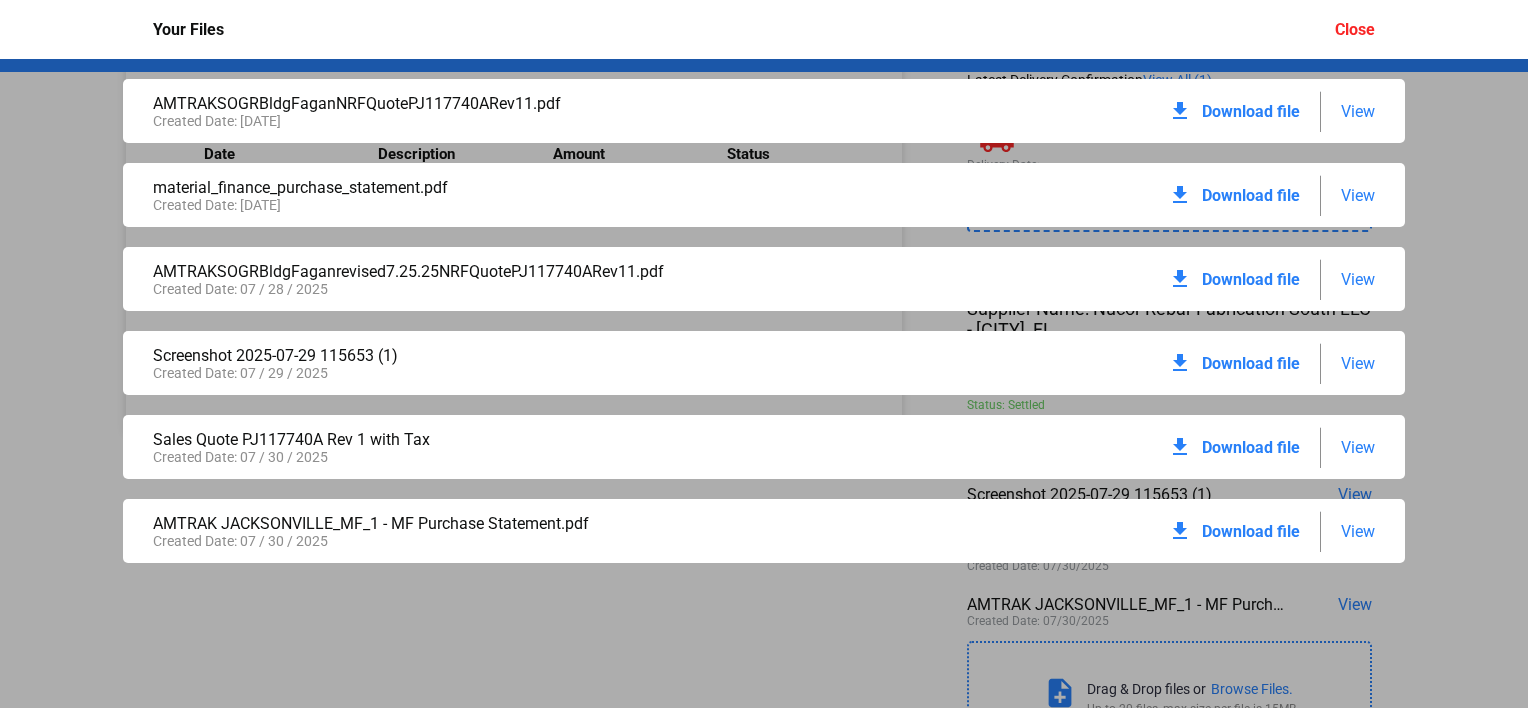 click on "View" at bounding box center [1358, 195] 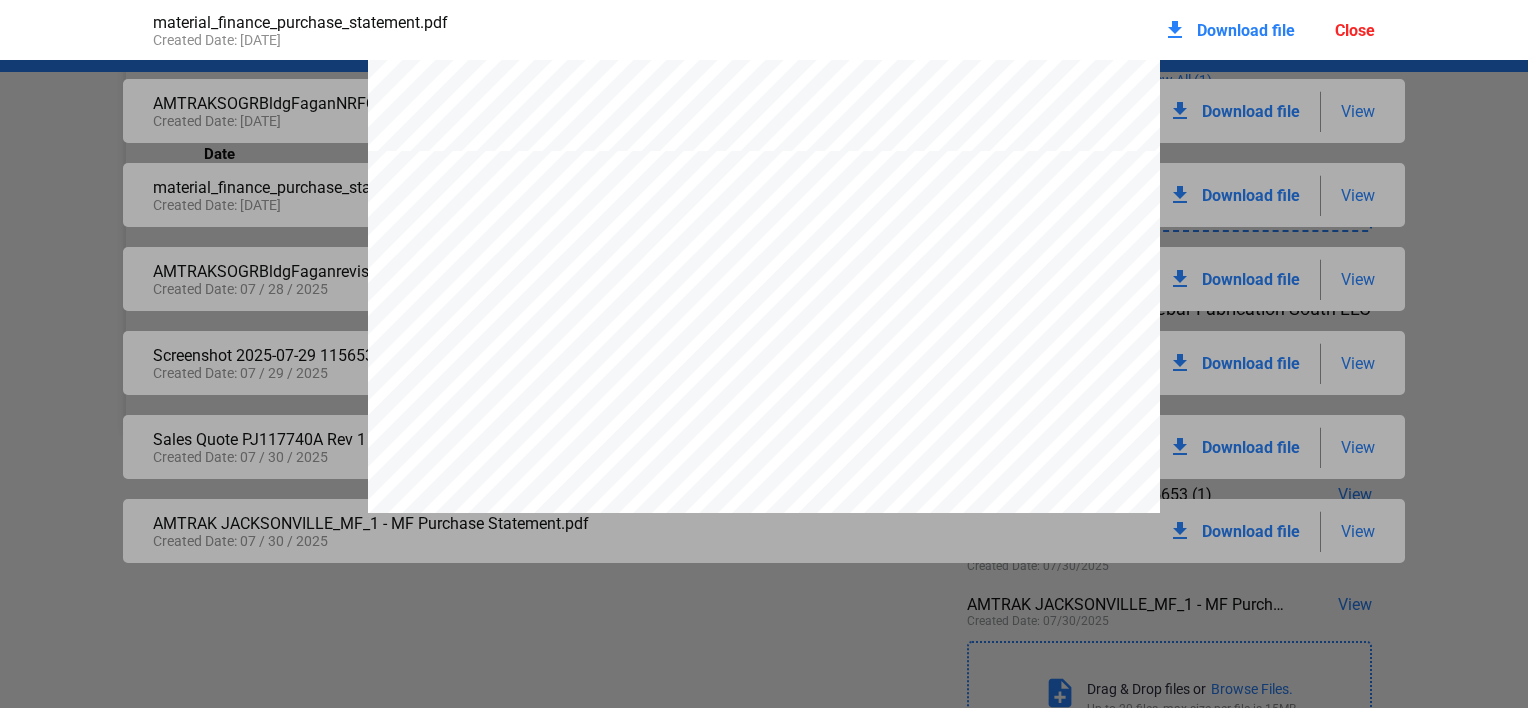 scroll, scrollTop: 1210, scrollLeft: 0, axis: vertical 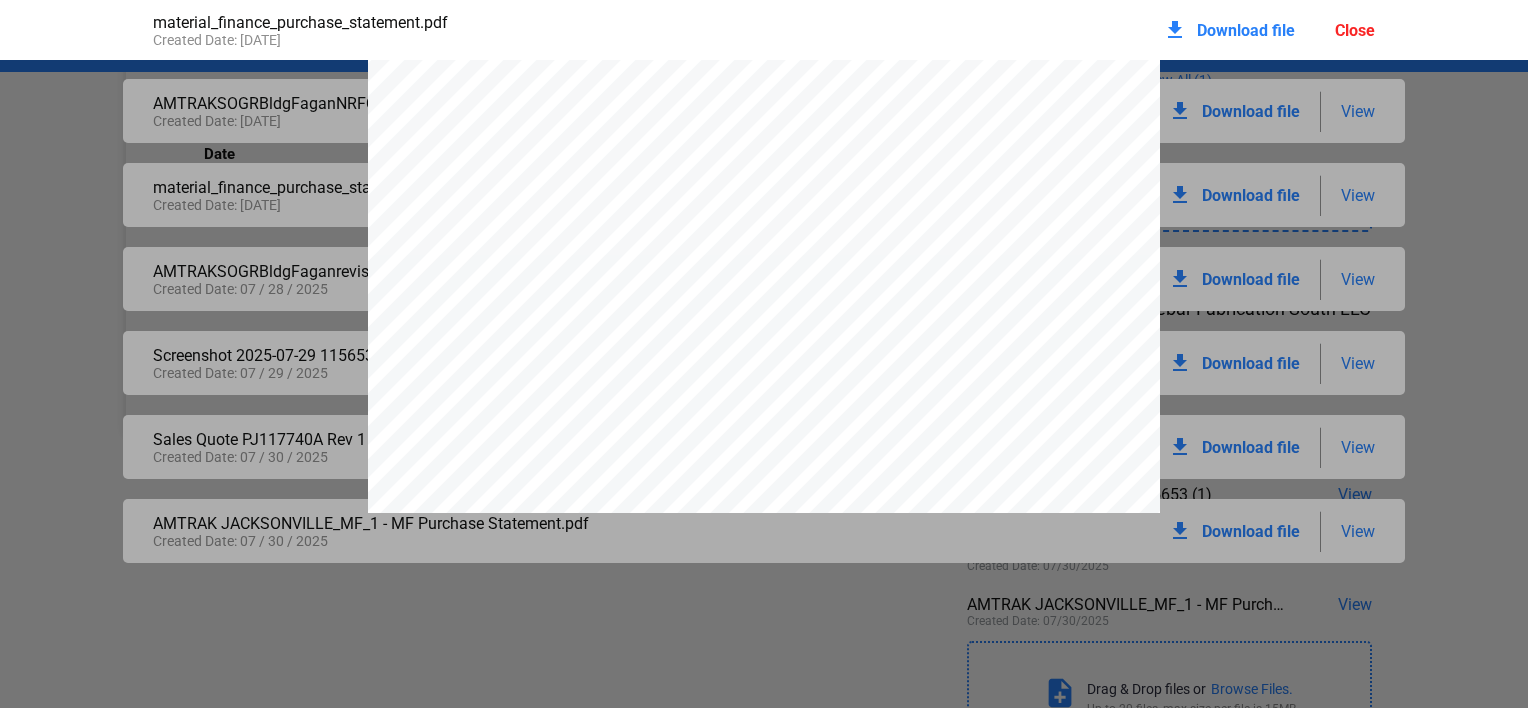 click on "PURCHASE STATEMENT This   PURCHASE   STATEMENT   is   being   executed   and   delivered   pursuant   to   the   Master   Contractor   Agreement   (the "   ")   between   BILLD   EXCHANGE,   LLC,   a   Delaware   limited   liability   company   ("   ")   and   the undersigned   Contractor.   Capitalized   terms   used   herein   and   not   defined   herein   shall   have   the   meanings   set   forth   in   the MCA,   including   the   Materials   Program   Defined   Terms   incorporated   therein. MCA   Billd   Exchange By   signing   below,   Contractor   (a)   agrees   to   purchase   the   Program   Goods   or   Services   described   below   (and   in   the Originating   Supplier’s   invoice   or   quote   attached   hereto   as   )   from   Billd   Exchange,   and   (b)   confirms   this Purchase   Statement   and   the   incurrence   of   the   associated   obligations   by   Contractor   have   been   duly   authorized   and that   all   information   is   true,   correct,   and   complete." at bounding box center (764, 1573) 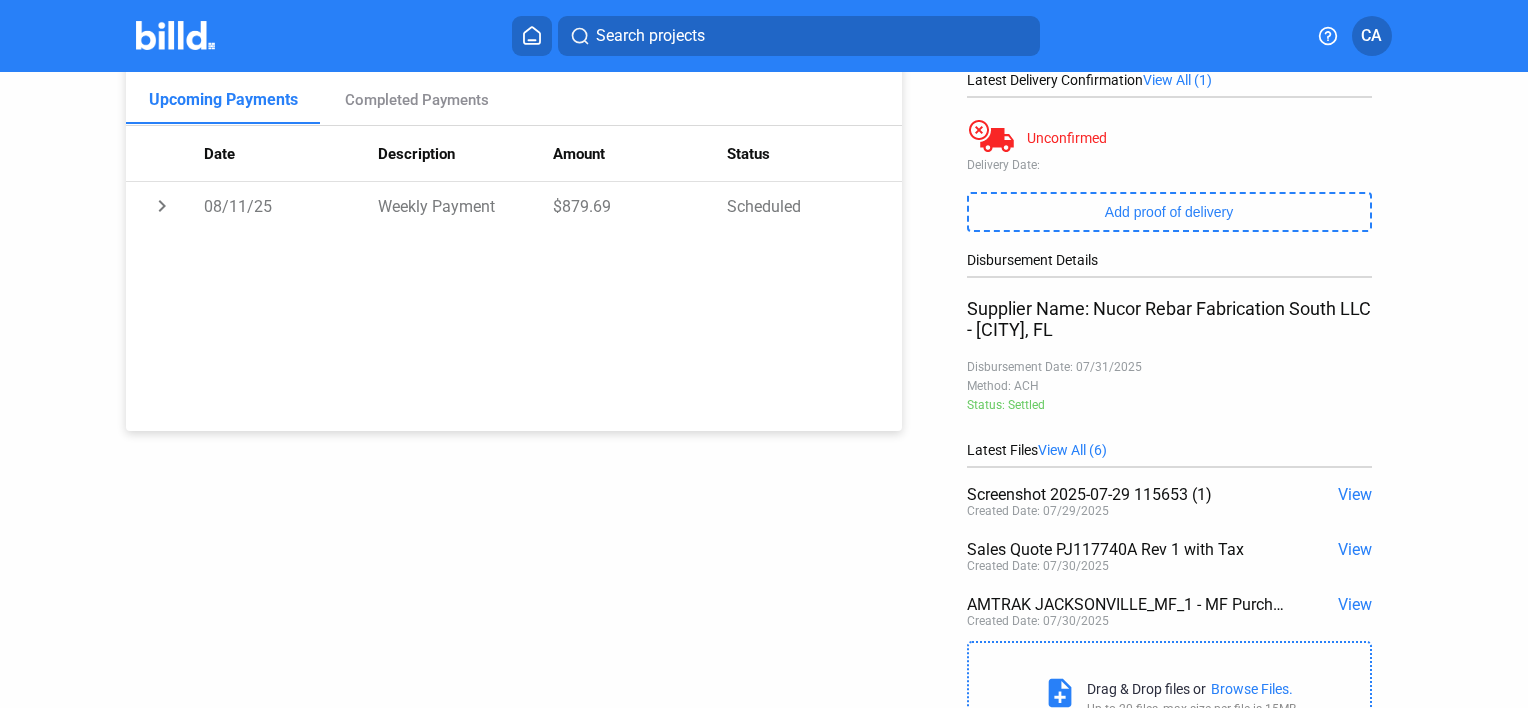 click on "View All (6)" 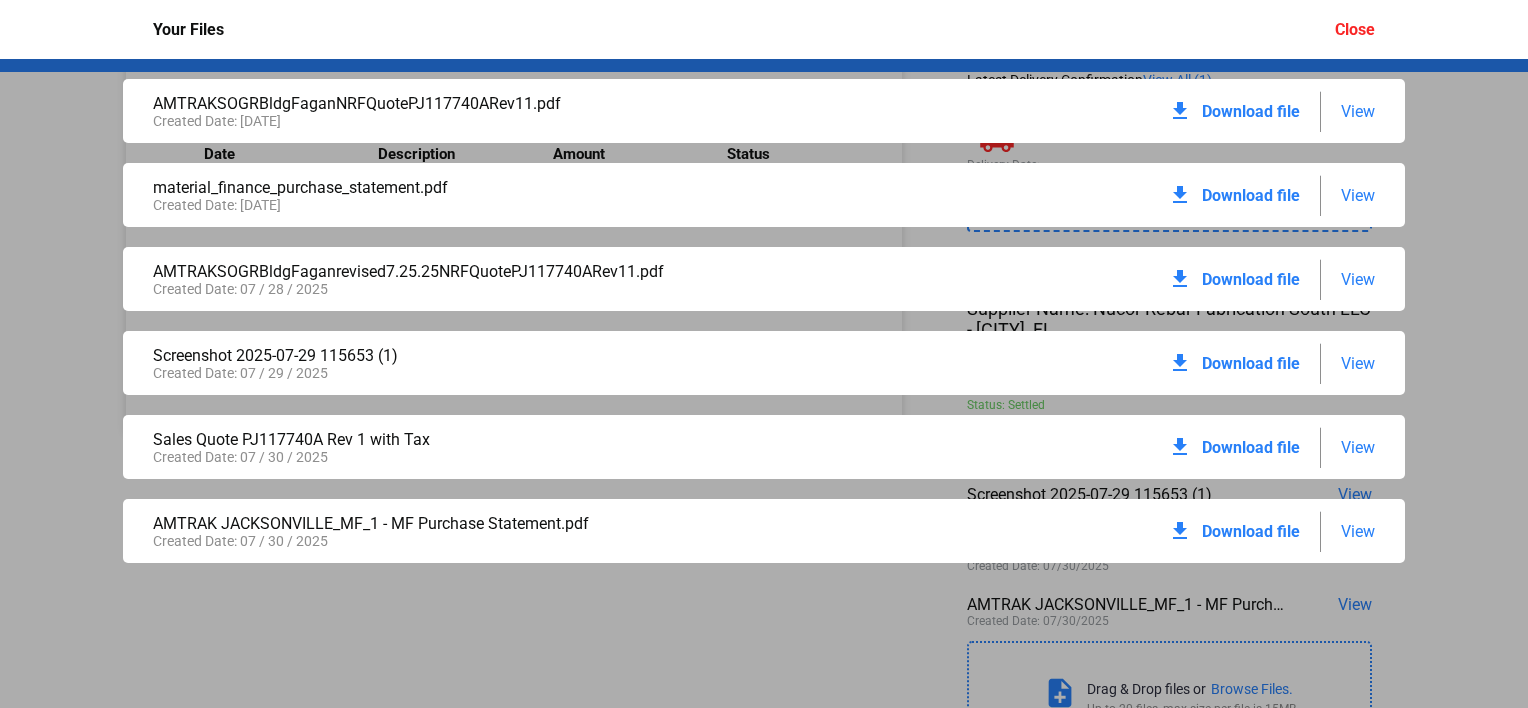 click on "View" at bounding box center (1358, 279) 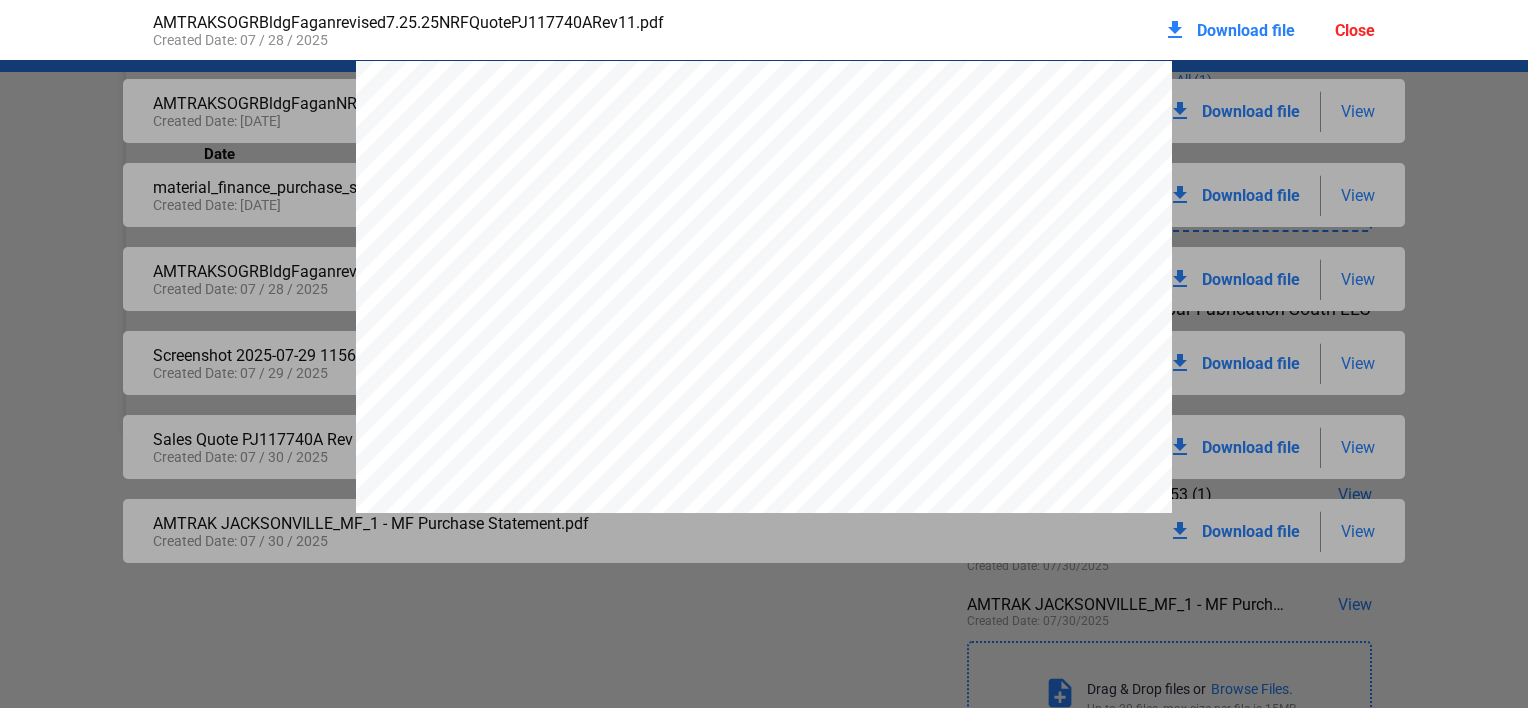 scroll, scrollTop: 10, scrollLeft: 0, axis: vertical 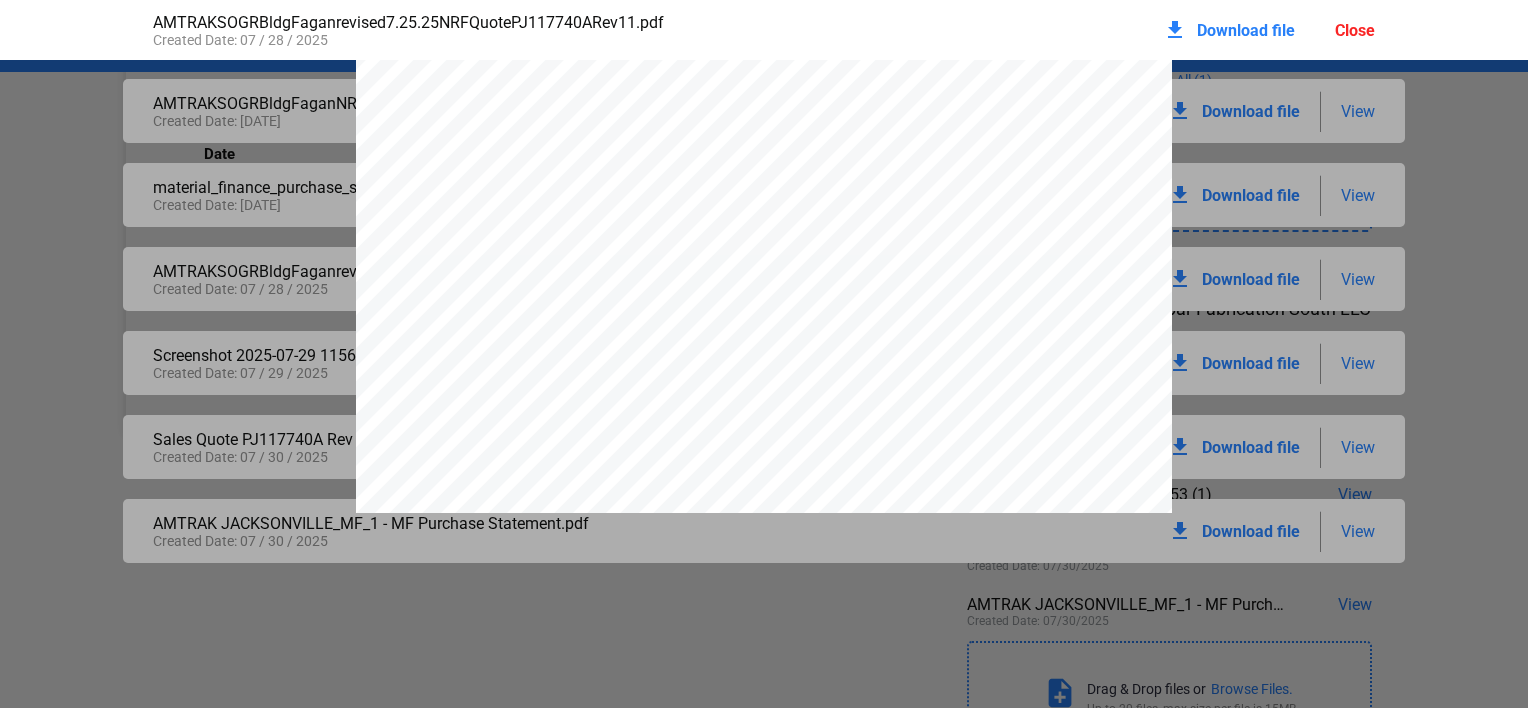 click on "Close" at bounding box center [1355, 30] 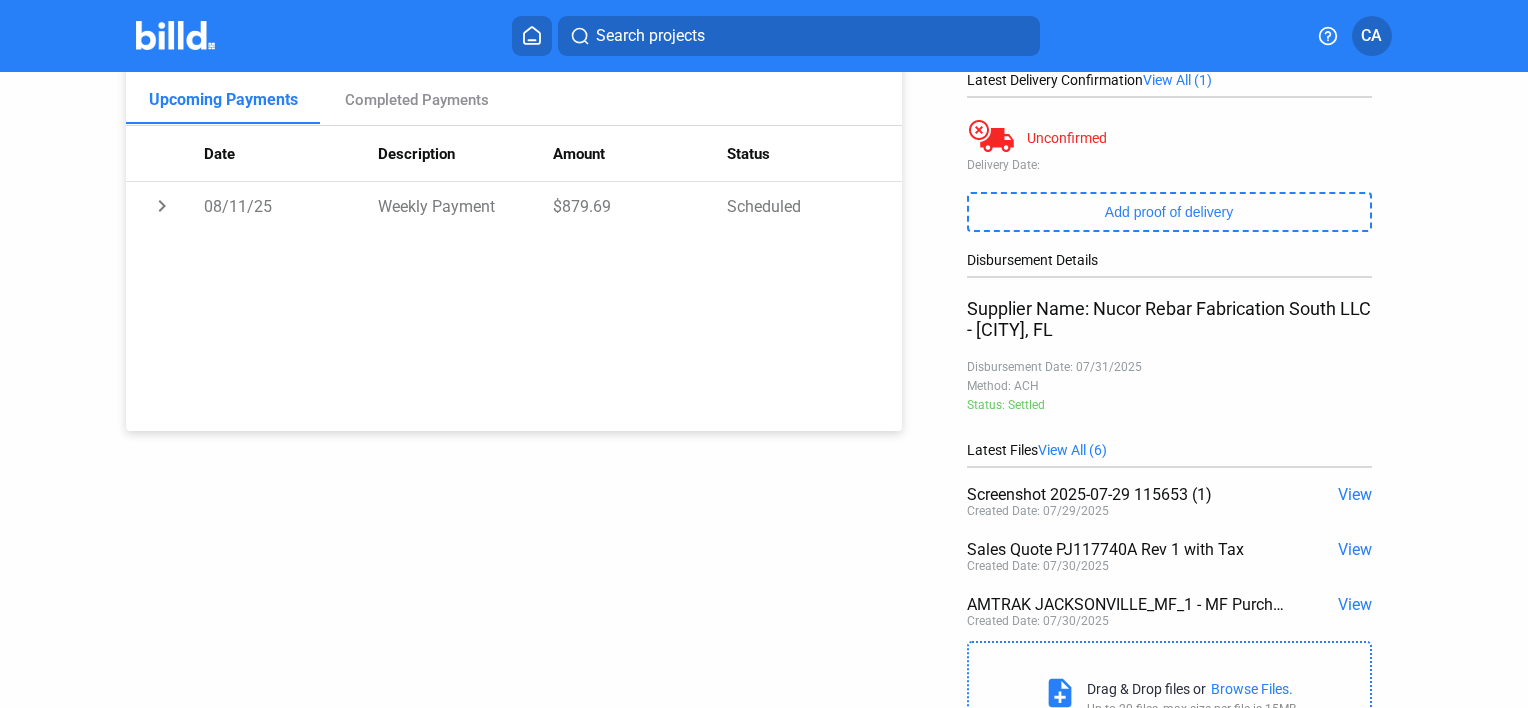 click on "View All (6)" 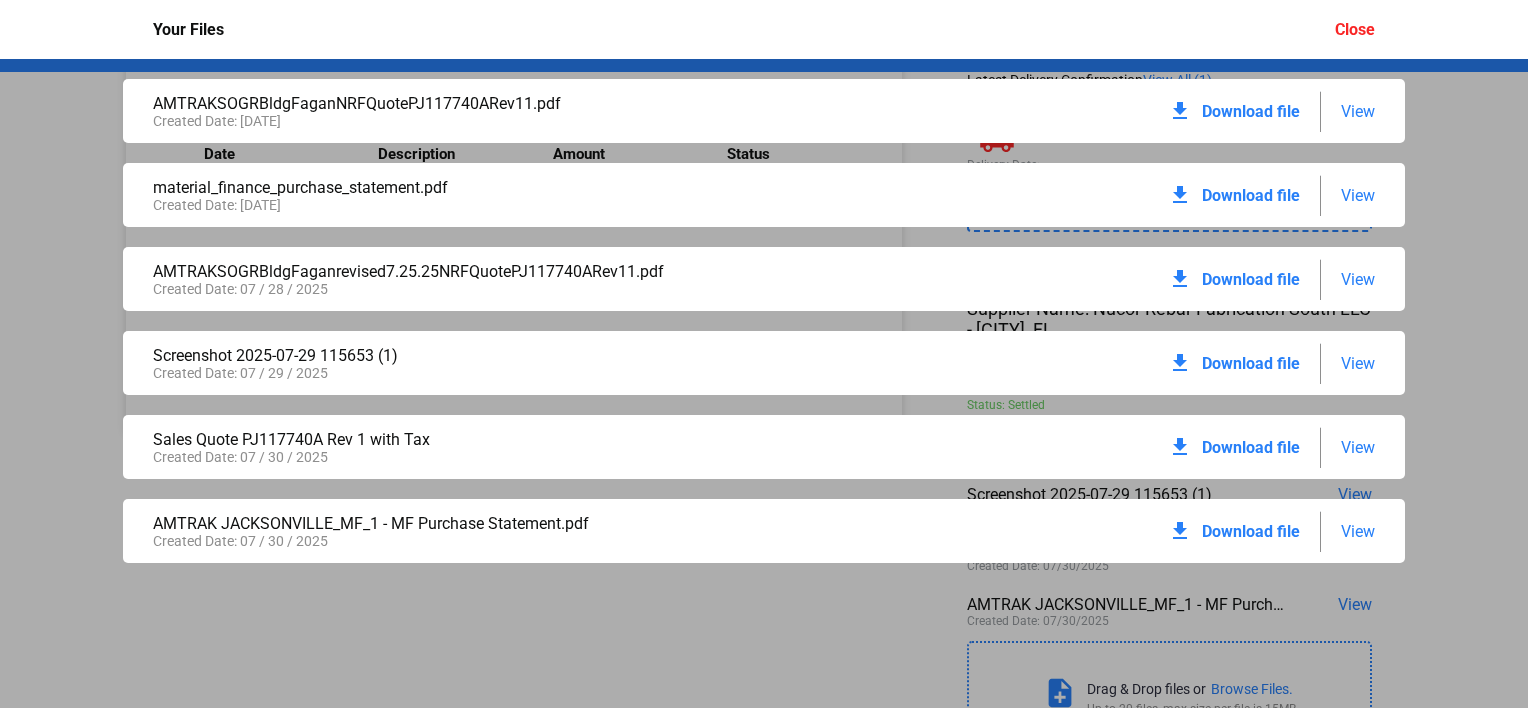 click on "AMTRAKSOGRBldgFaganNRFQuotePJ117740ARev11.pdf Created Date: [DATE] download Download file View material_finance_purchase_statement.pdf Created Date: [DATE] download Download file View AMTRAKSOGRBldgFaganrevised7.25.25NRFQuotePJ117740ARev11.pdf Created Date: [DATE] download Download file View Screenshot 2025-07-29 115653 (1) Created Date: [DATE] download Download file View Sales Quote PJ117740A Rev 1 with Tax Created Date: [DATE] download Download file View AMTRAK JACKSONVILLE_MF_1 - MF Purchase Statement.pdf Created Date: [DATE] download Download file View" at bounding box center [764, 383] 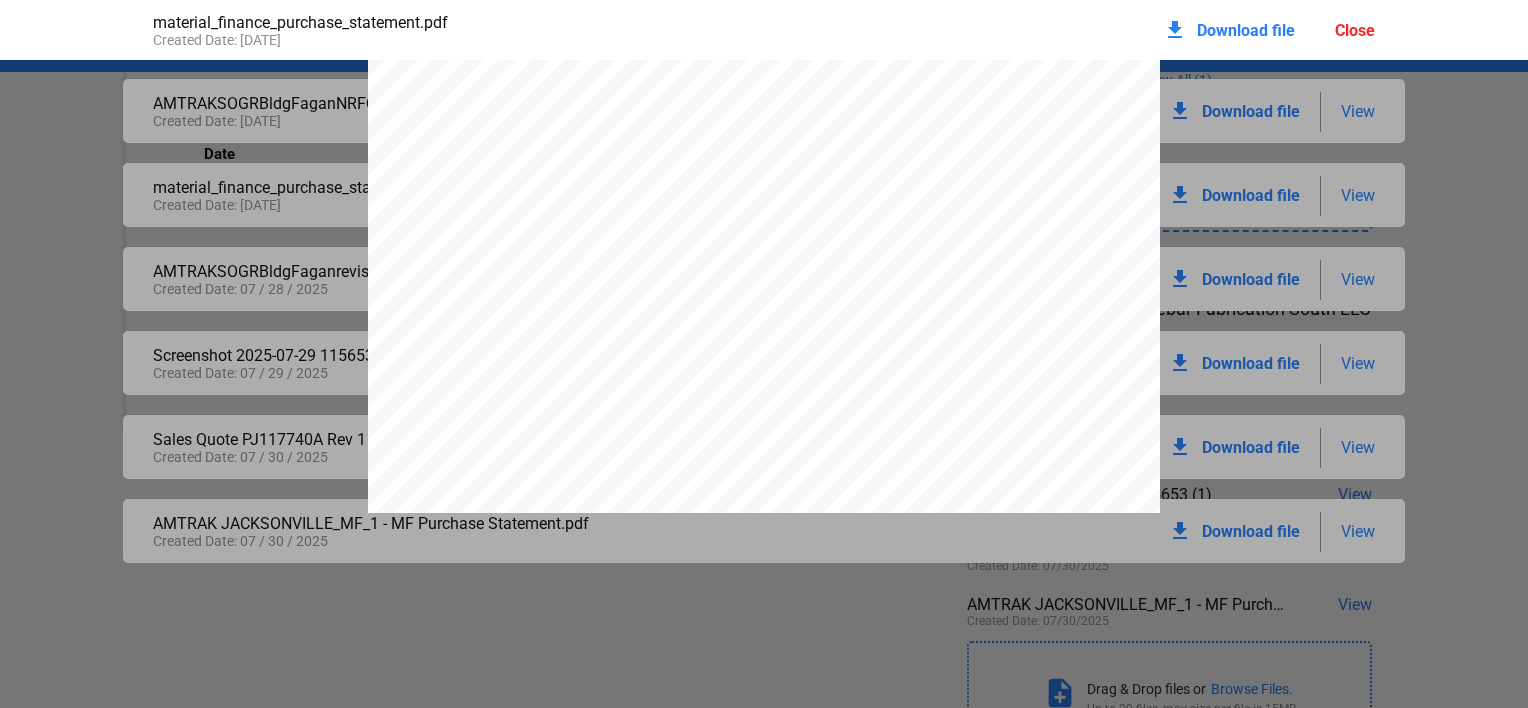 scroll, scrollTop: 1122, scrollLeft: 0, axis: vertical 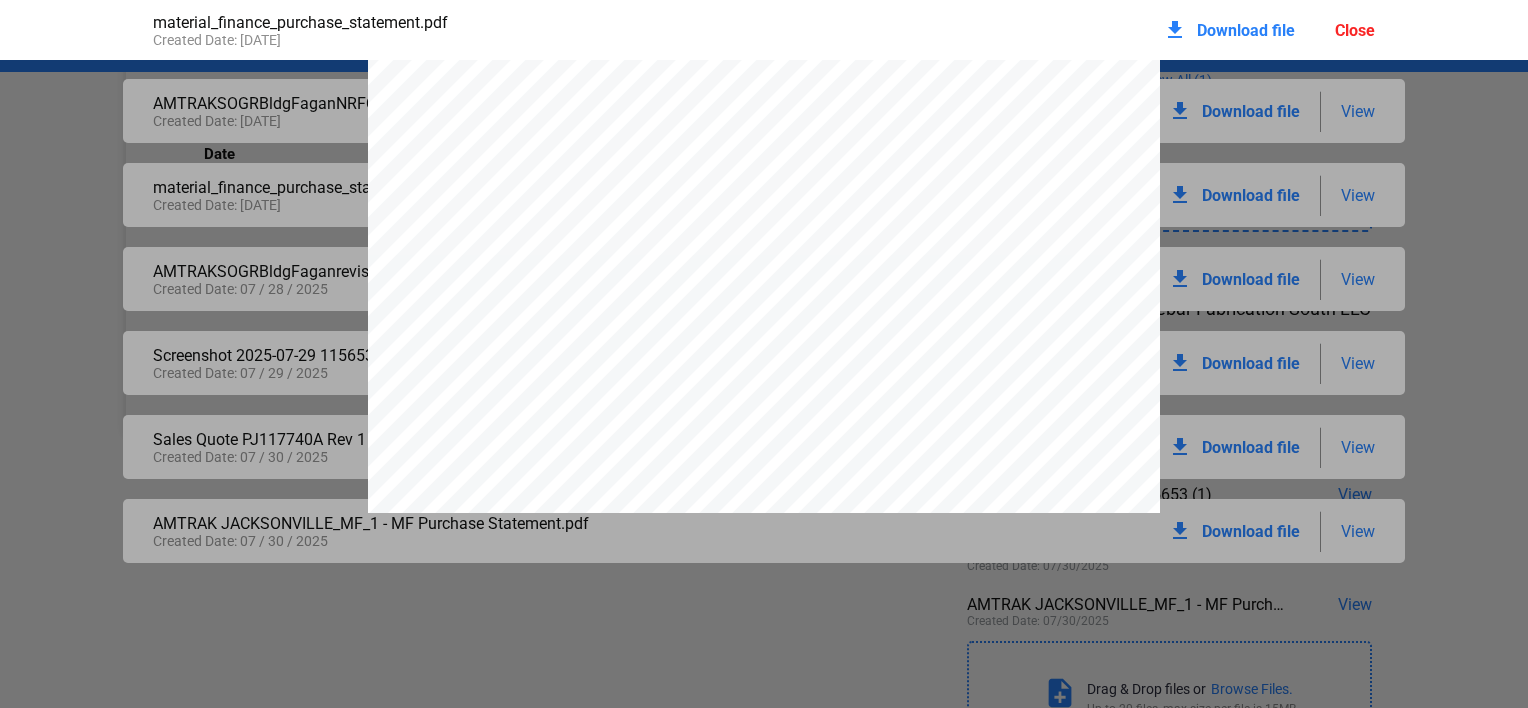 click on "Close" at bounding box center [1355, 30] 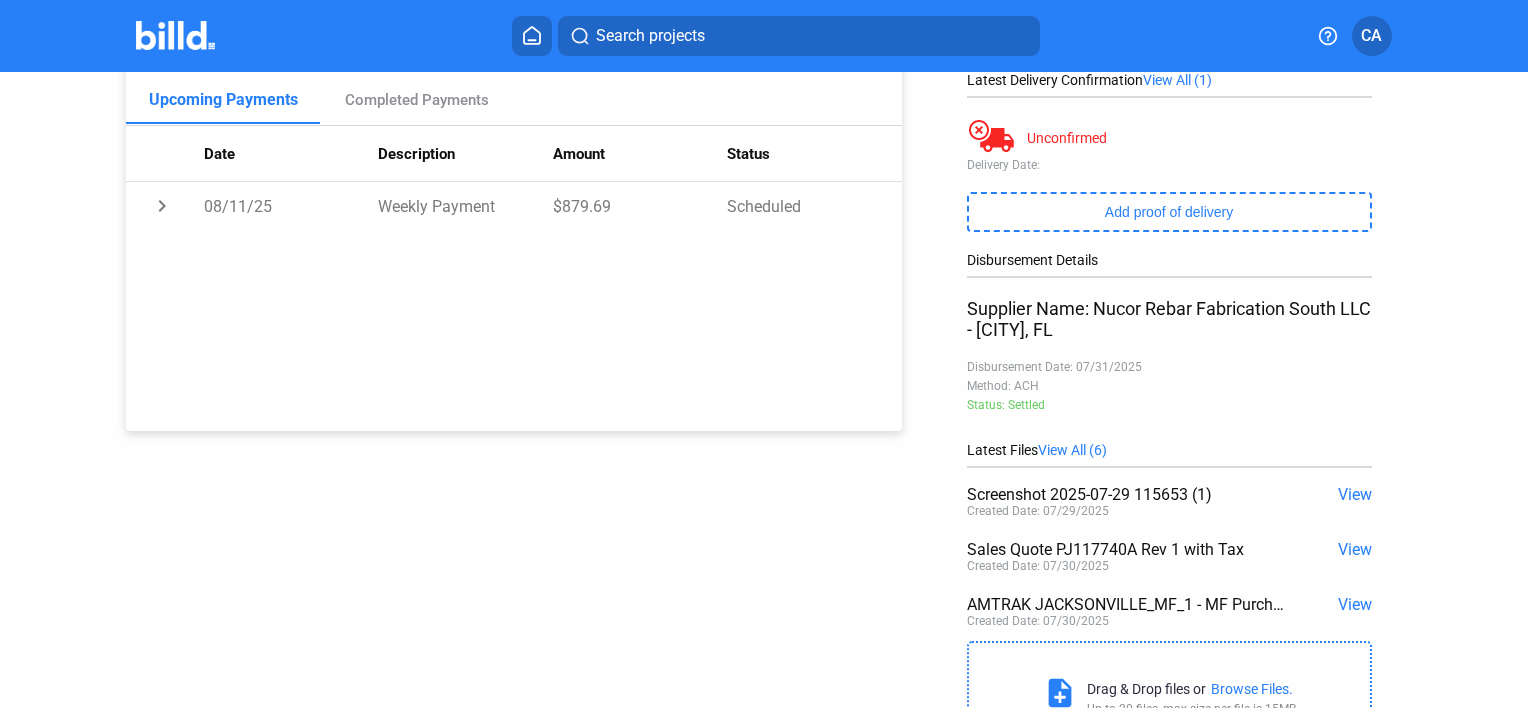 click on "View All (6)" 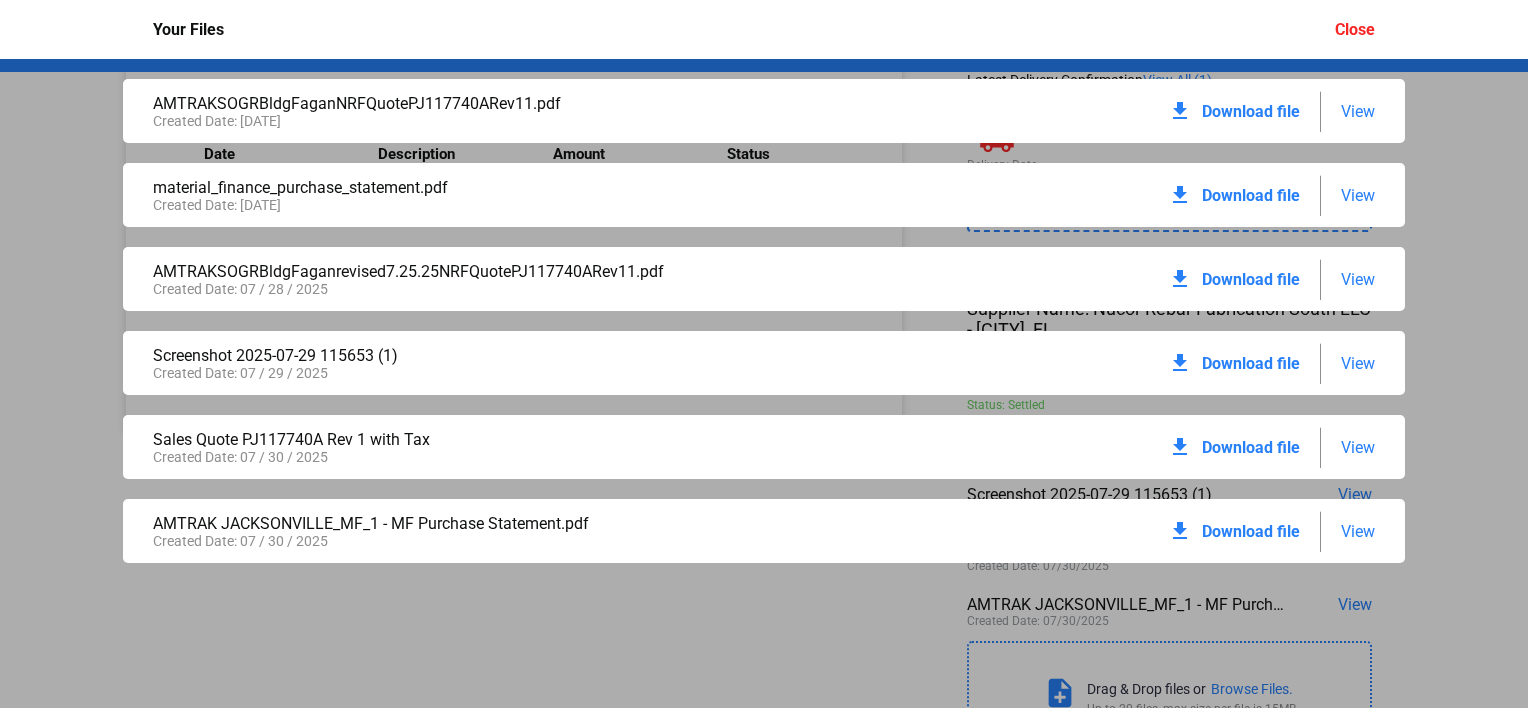 click on "View" at bounding box center [1358, 279] 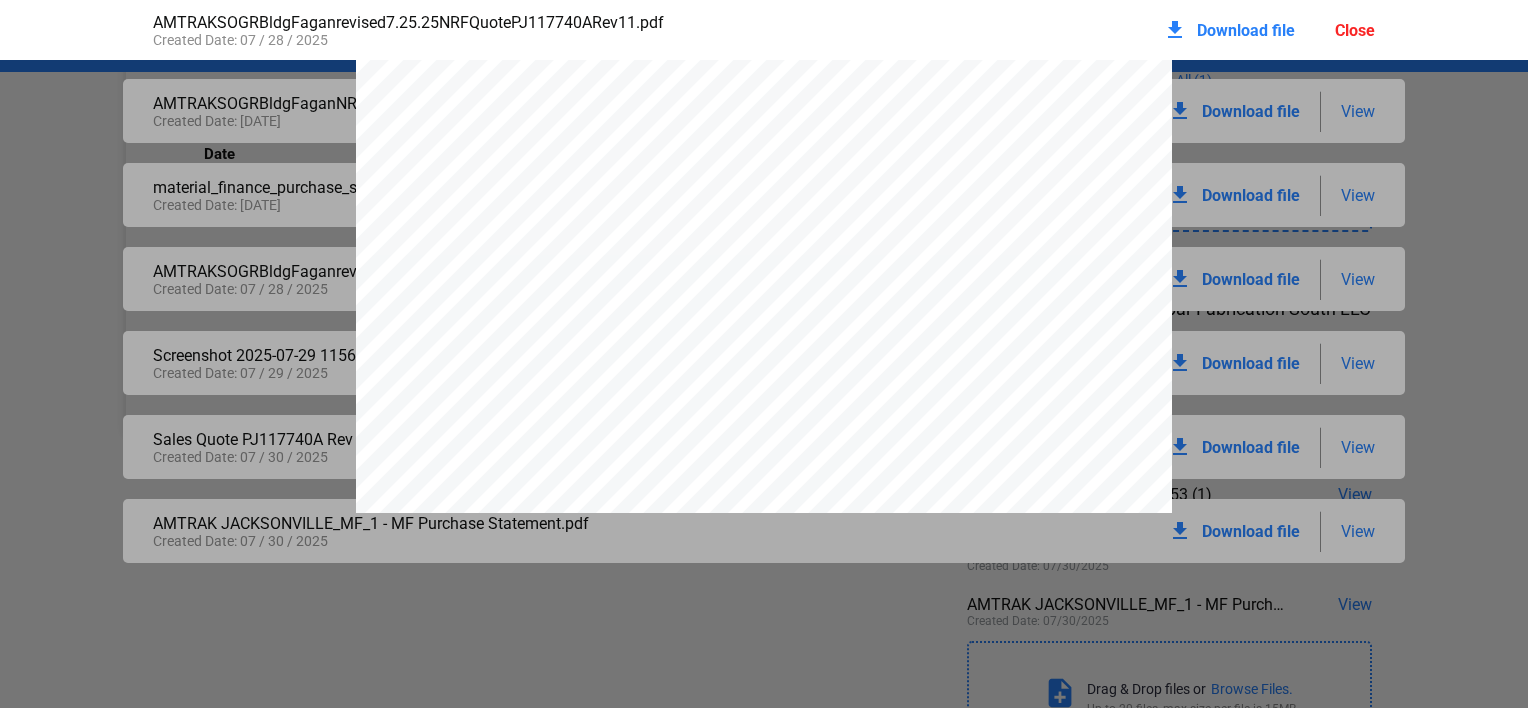 scroll, scrollTop: 413, scrollLeft: 0, axis: vertical 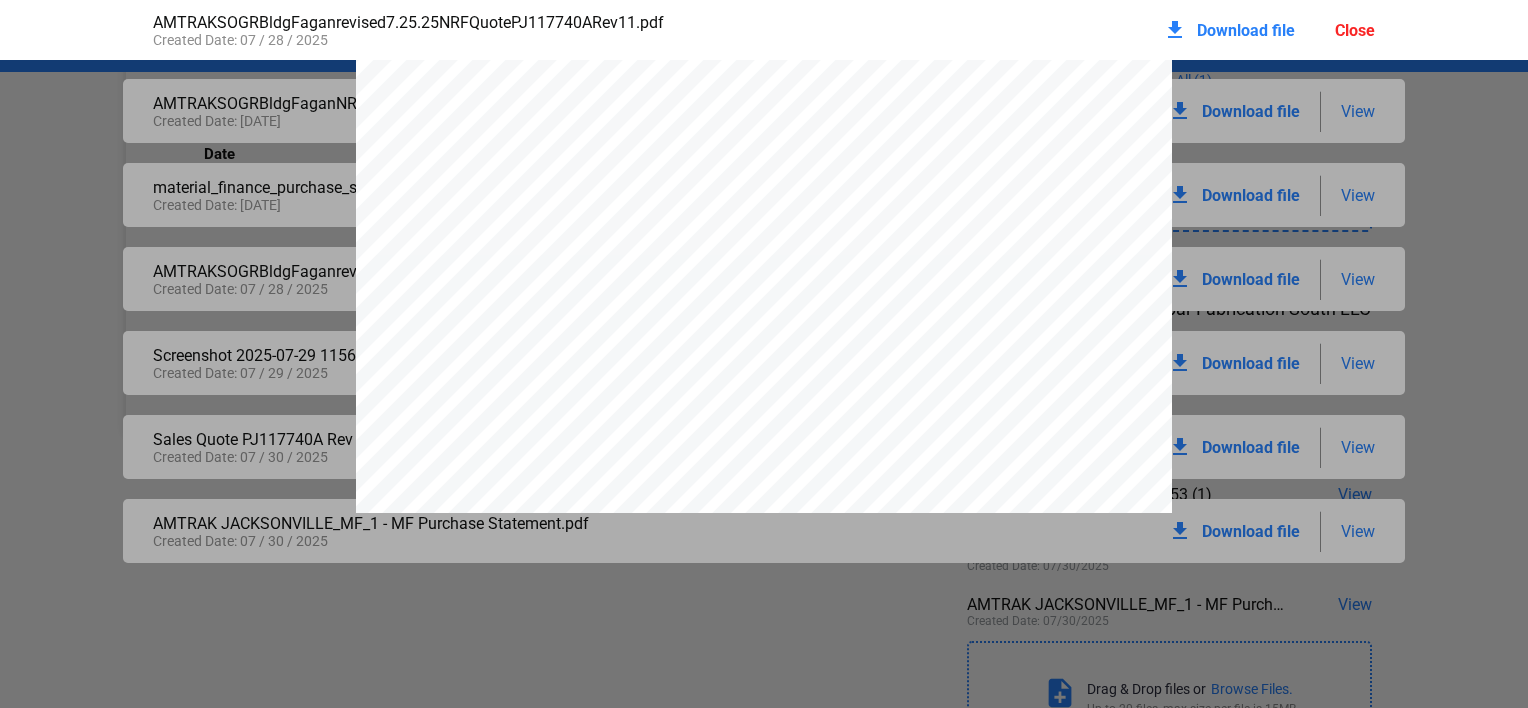 click on "Close" at bounding box center [1355, 30] 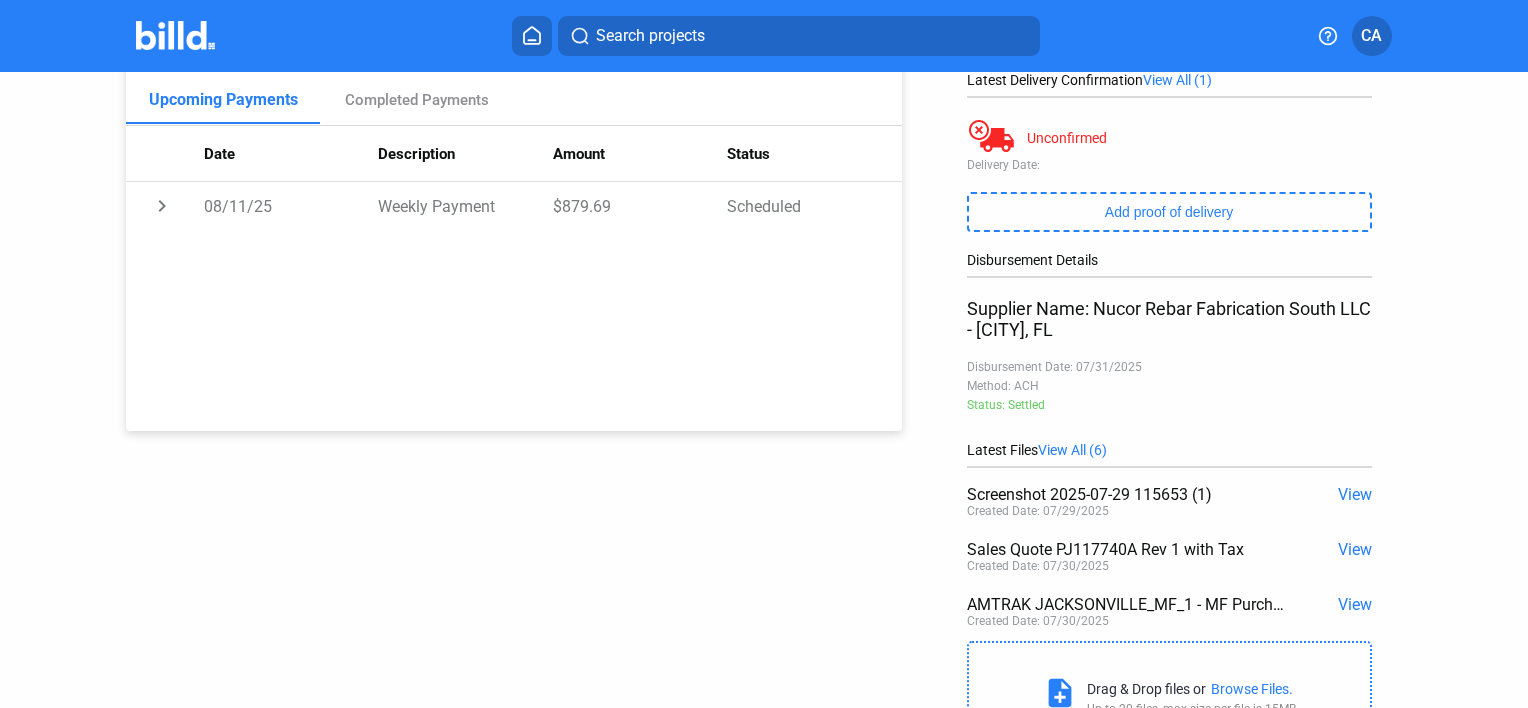 click on "View All (6)" 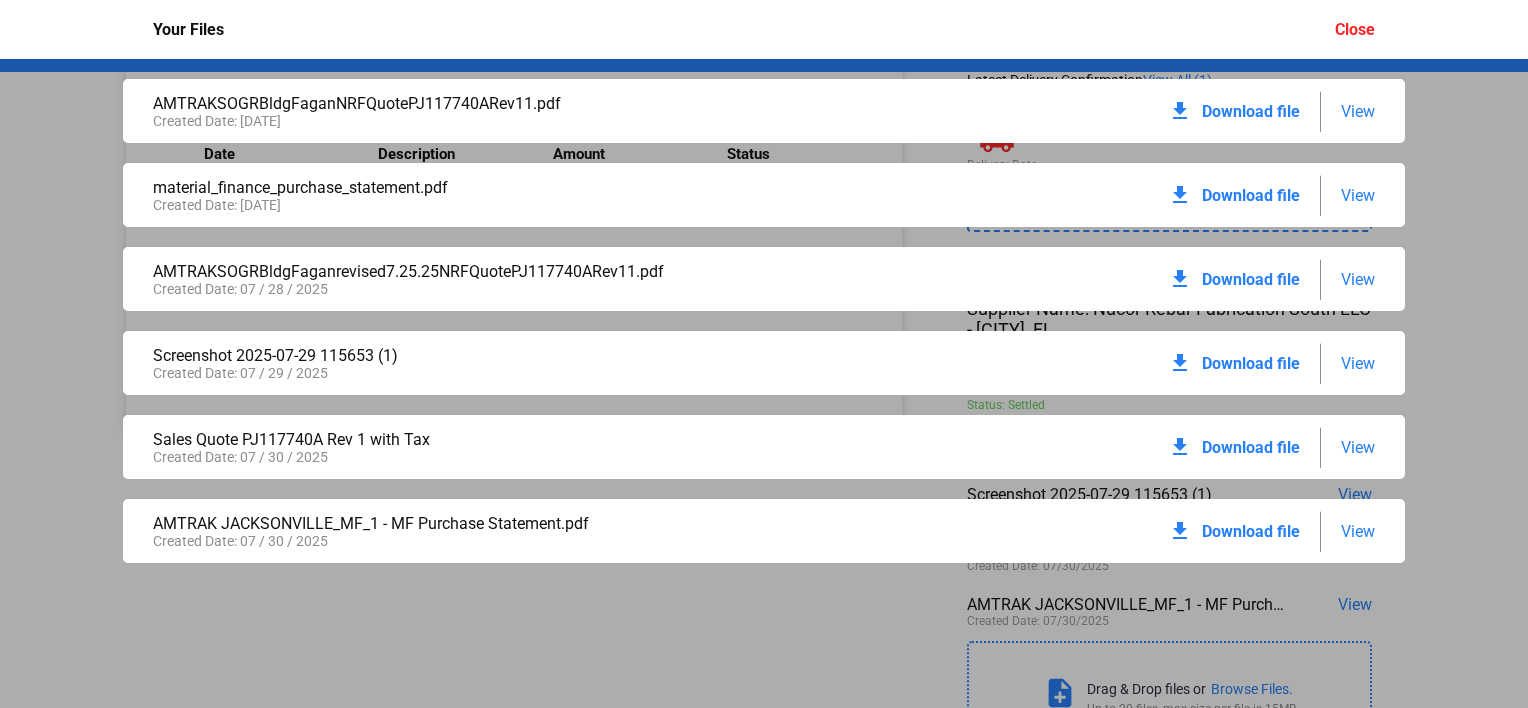 click on "View" at bounding box center (1358, 111) 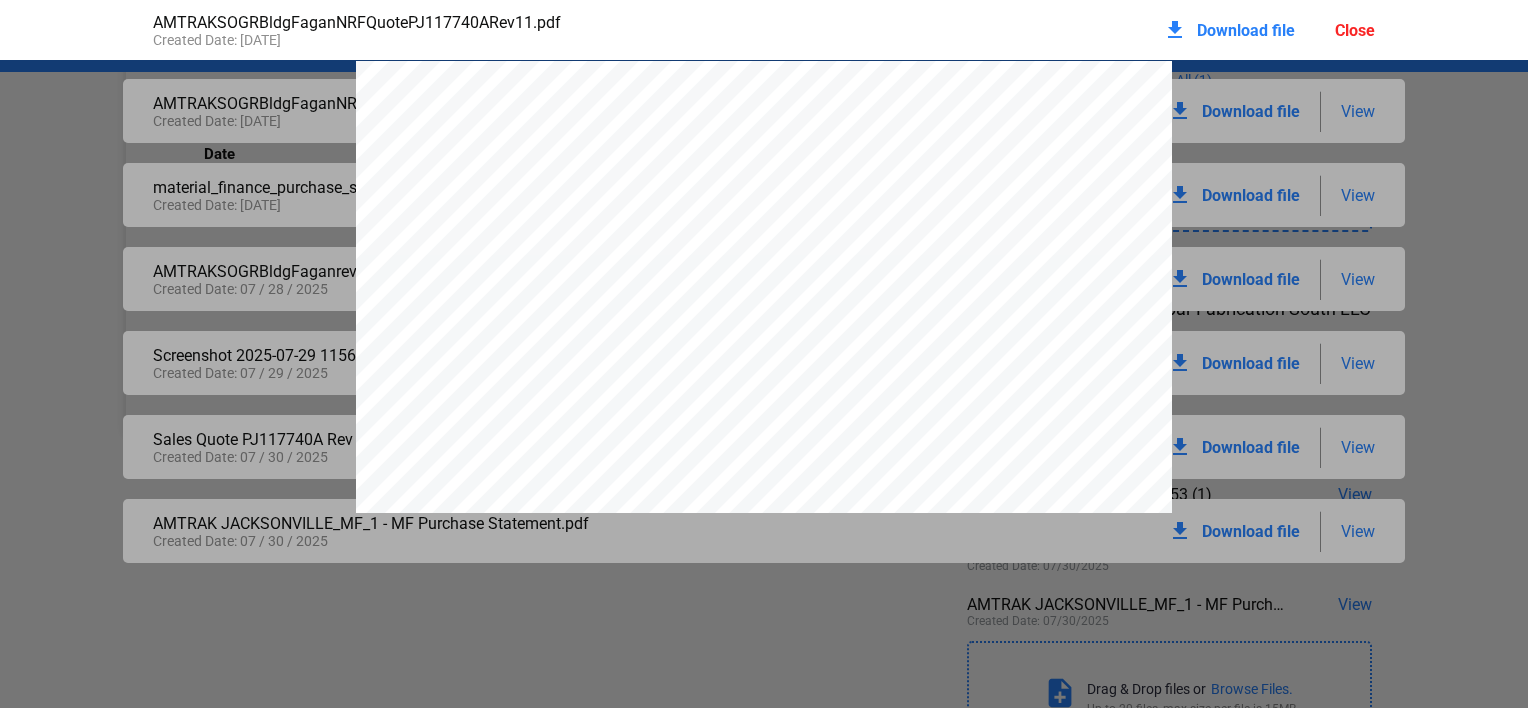 scroll, scrollTop: 10, scrollLeft: 0, axis: vertical 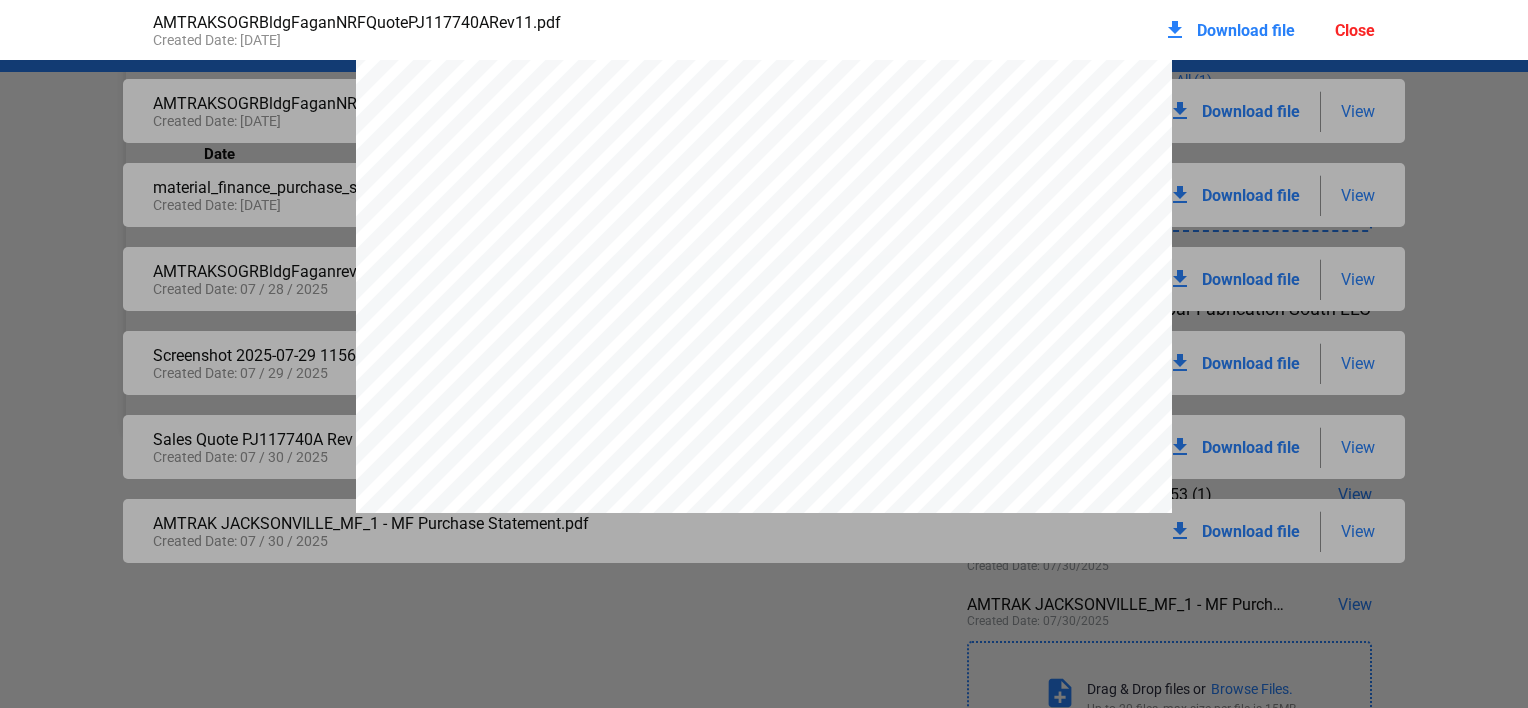 click on "Close" at bounding box center [1355, 30] 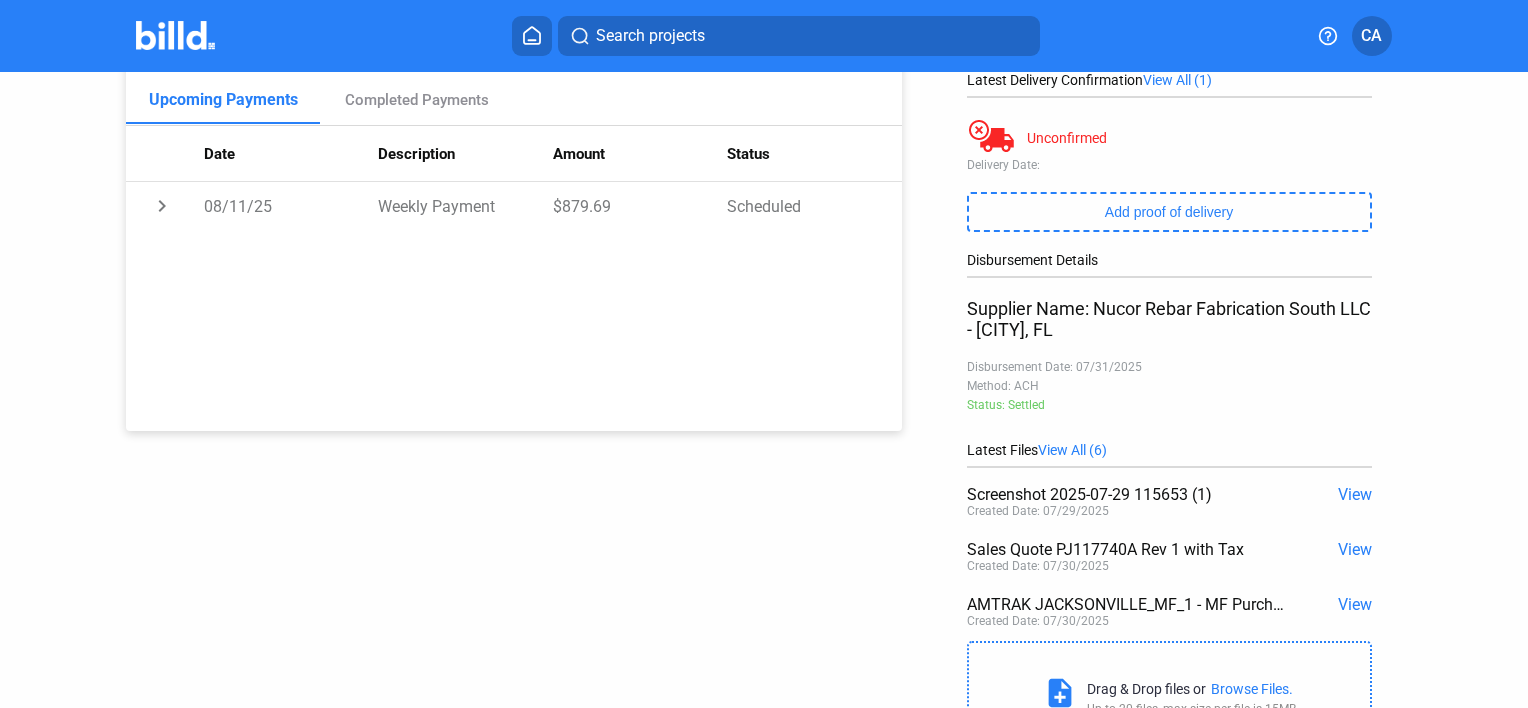click on "View All (6)" 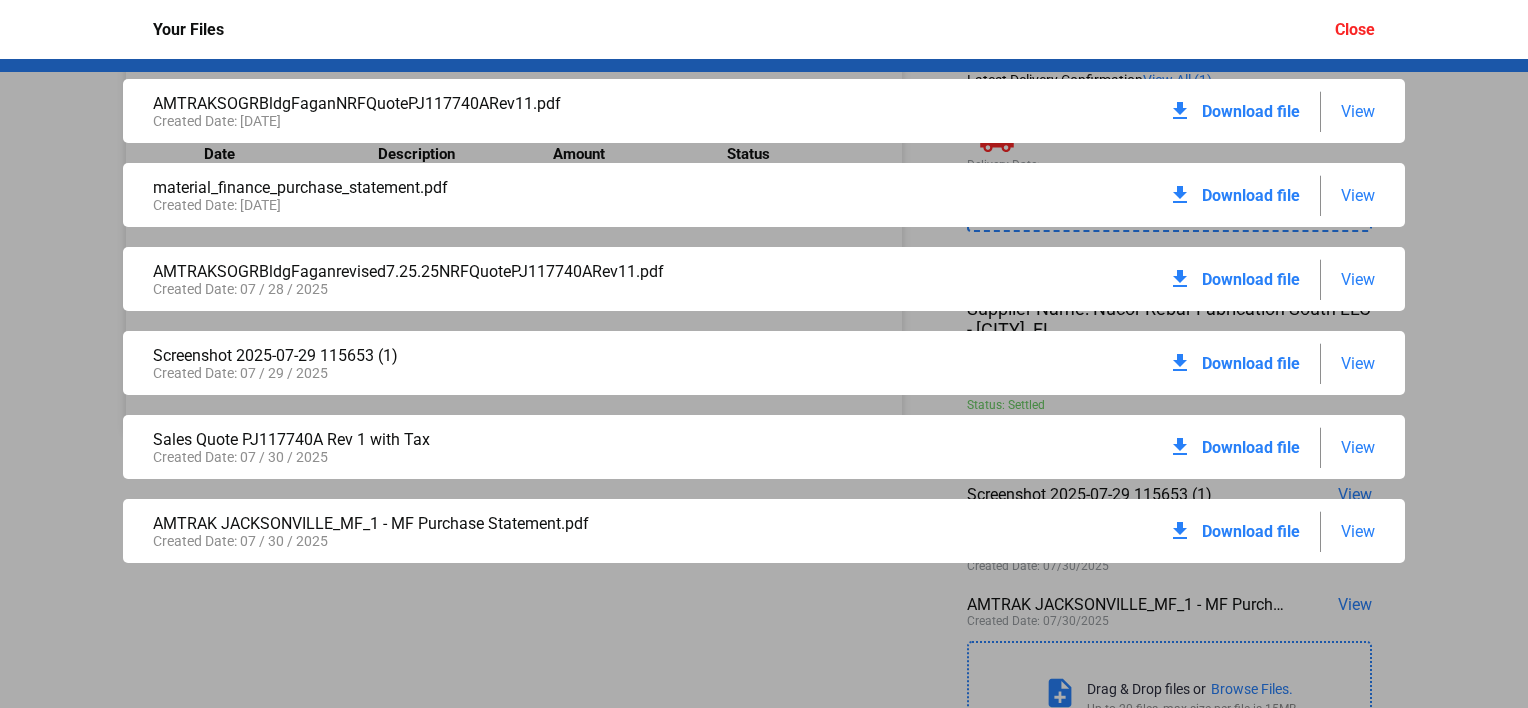 click on "View" at bounding box center [1358, 195] 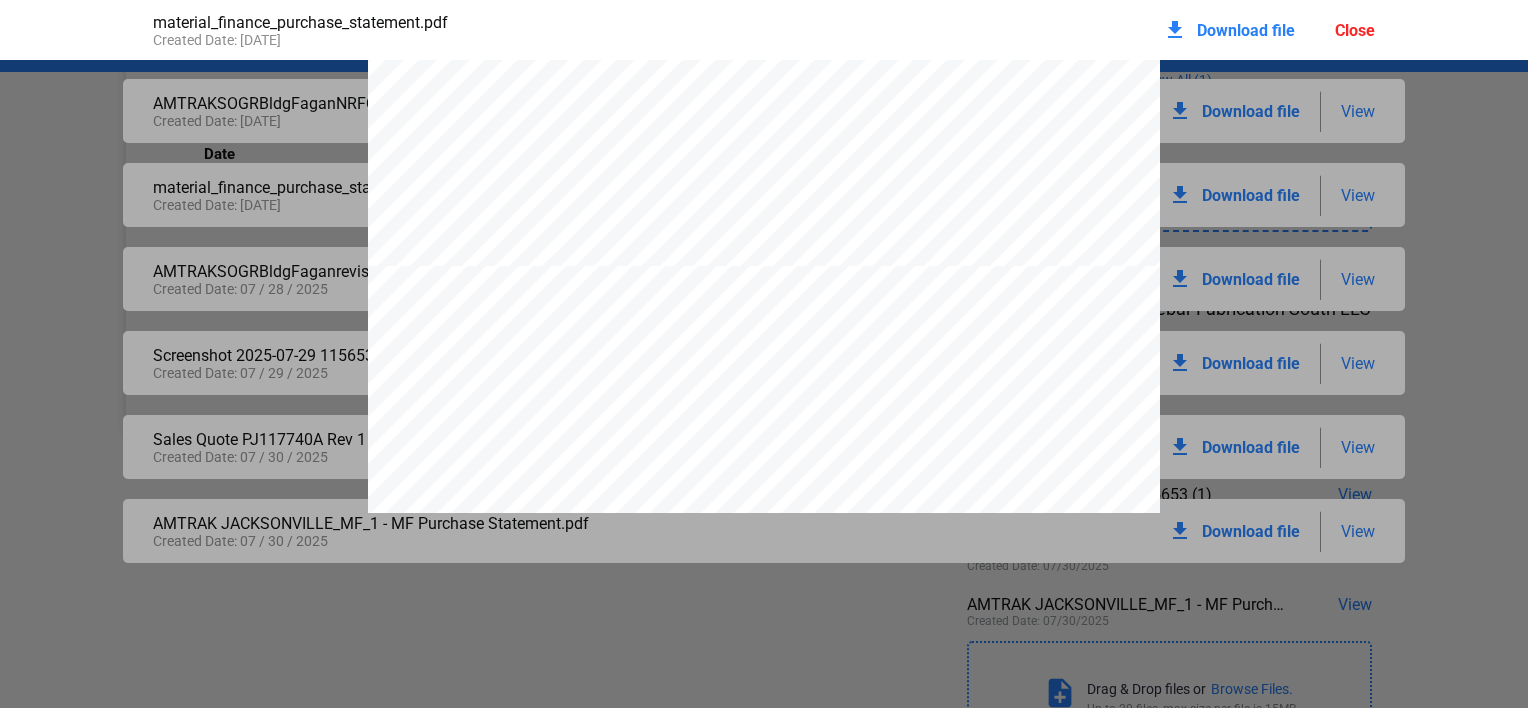 scroll, scrollTop: 1137, scrollLeft: 0, axis: vertical 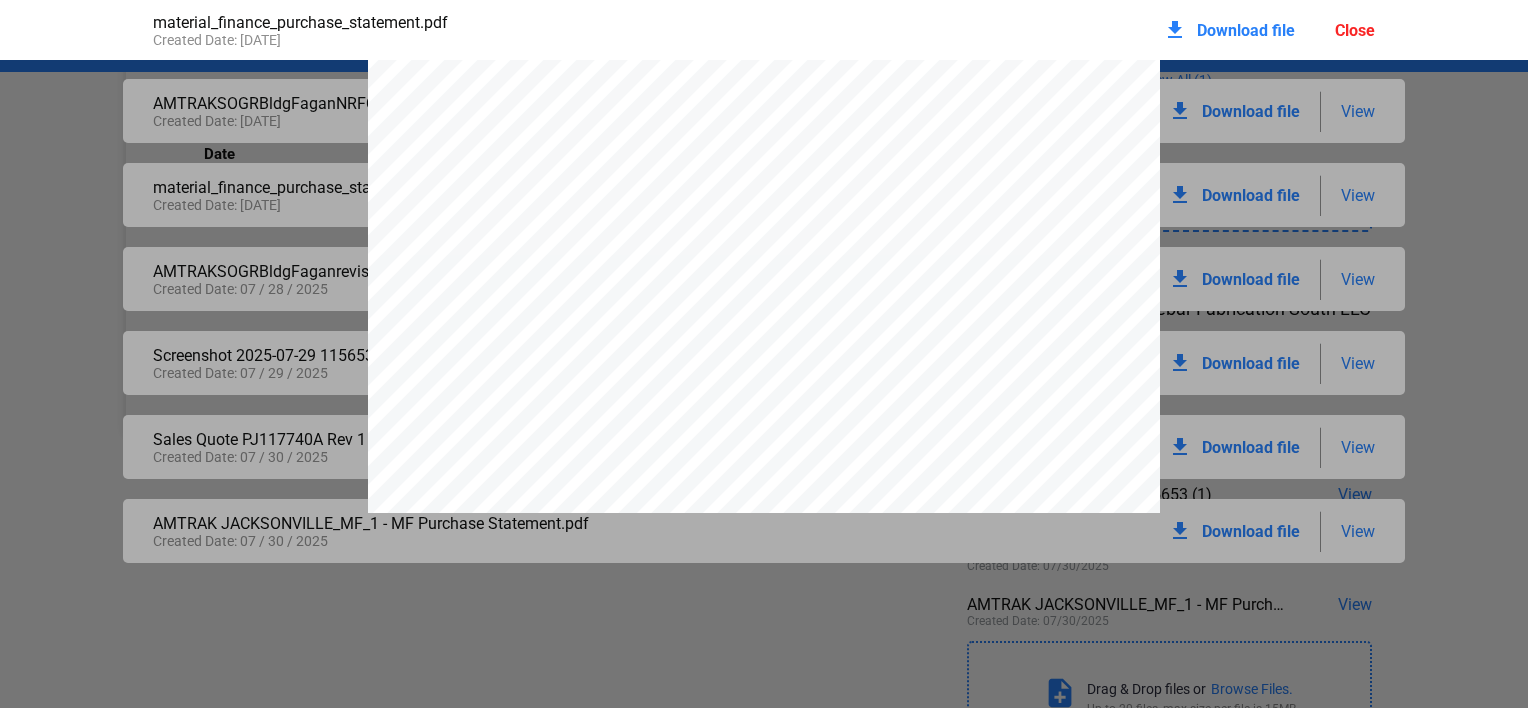 click on "Download file" at bounding box center (1246, 30) 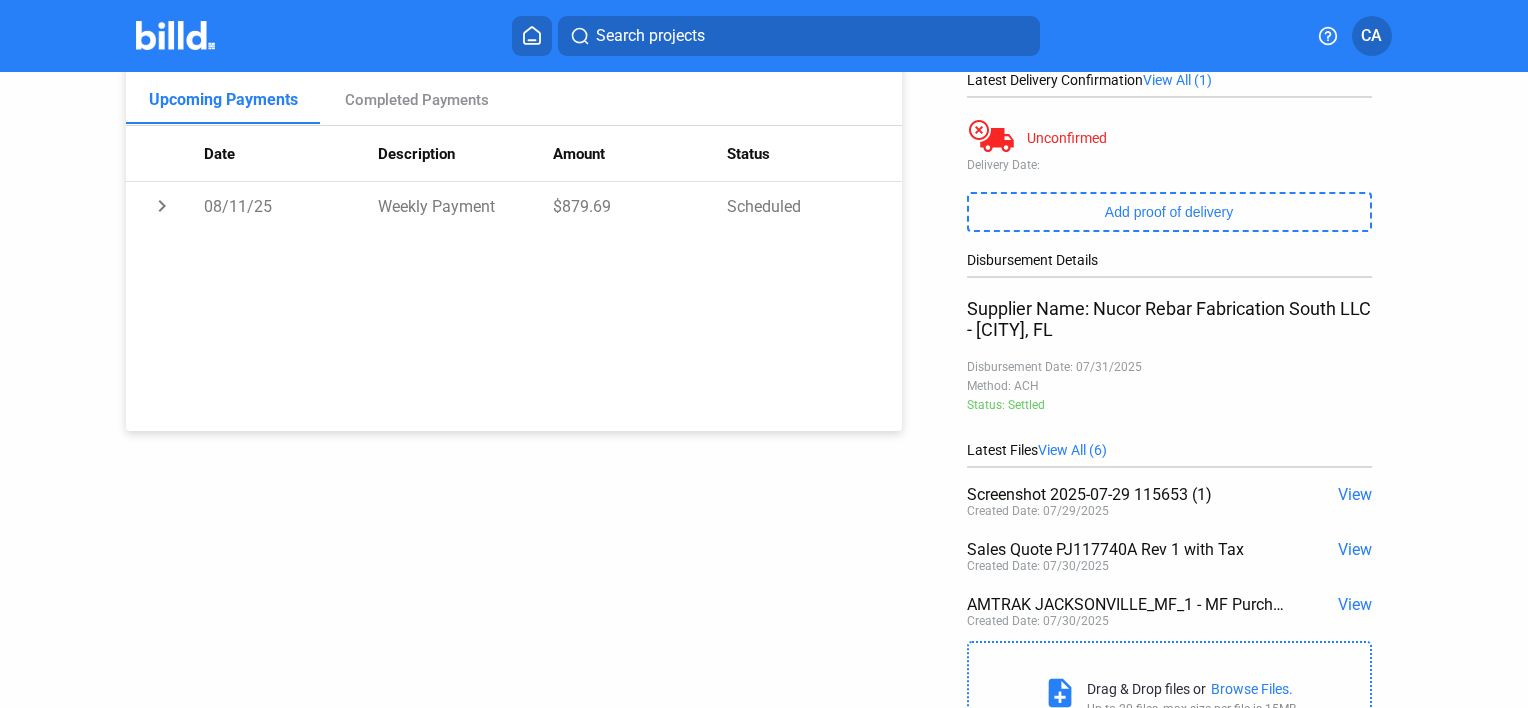 click on "Purchase: AMTRAK JACKSONVILLE_MF_1   Address: [NUMBER] [STREET], [CITY], [STATE]   Supplier: Nucor Rebar Fabrication South LLC - Milton, FL  Status: Approved View Project Payments Upcoming Payments Completed Payments  Date   Description   Amount   Status  chevron_right 08/11/25 Weekly Payment $879.69 Scheduled add New Payment  Financing Balance   $114,579.36   Latest Delivery Confirmation    View All (1) Unconfirmed  Delivery Date:   Add proof of delivery  Disbursement Details   Supplier Name: Nucor Rebar Fabrication South LLC - Milton, FL   Disbursement Date: 07/31/2025   Method: ACH   Status: Settled   Latest Files    View All (6)  Screenshot 2025-07-29 115653 (1)  View  Created Date: 07/29/2025   Sales Quote PJ117740A Rev 1 with Tax  View  Created Date: 07/30/2025   AMTRAK JACKSONVILLE_MF_1 - MF Purchase Statement.pdf  View  Created Date: 07/30/2025   note_add  Drag & Drop files or  Browse Files.   Up to 20 files, max size per file is 15MB  close" 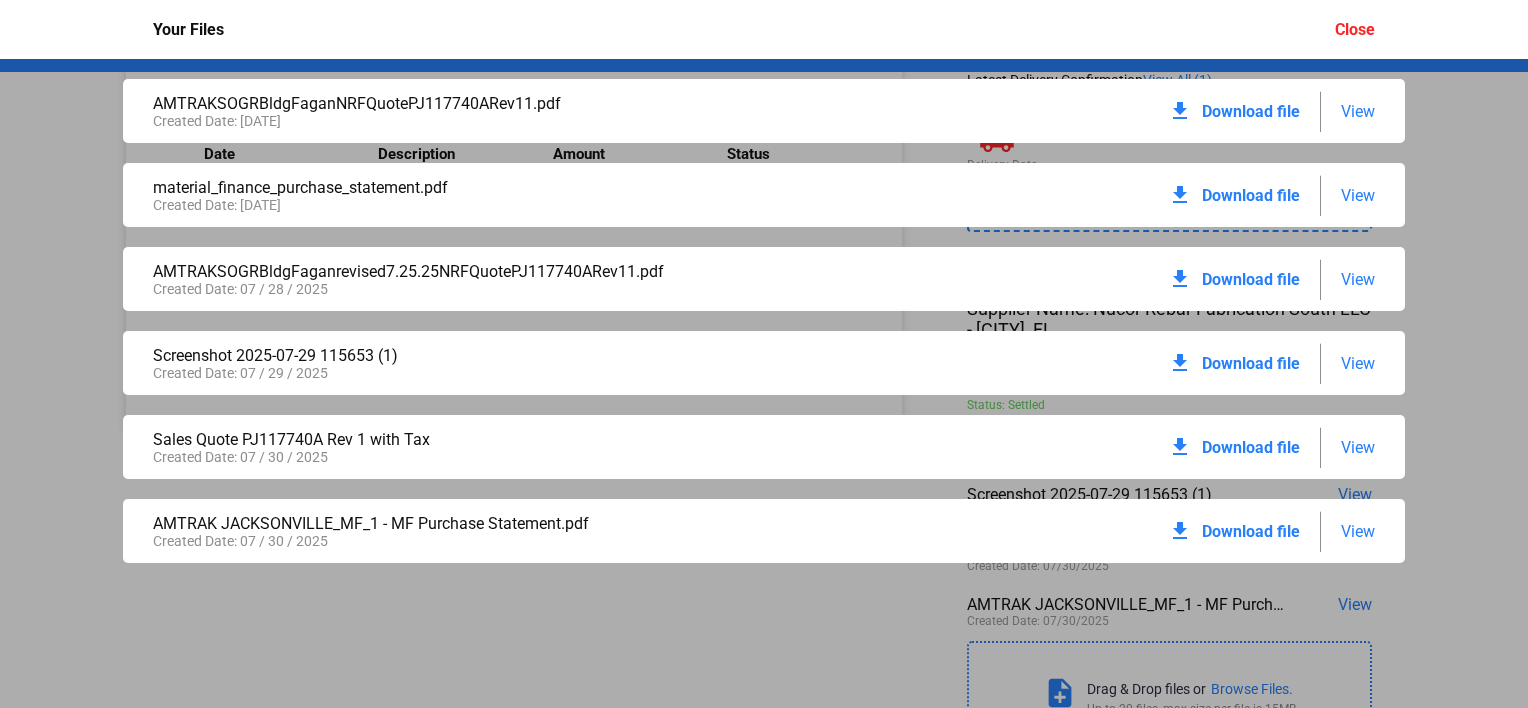 click on "Download file" at bounding box center (1251, 111) 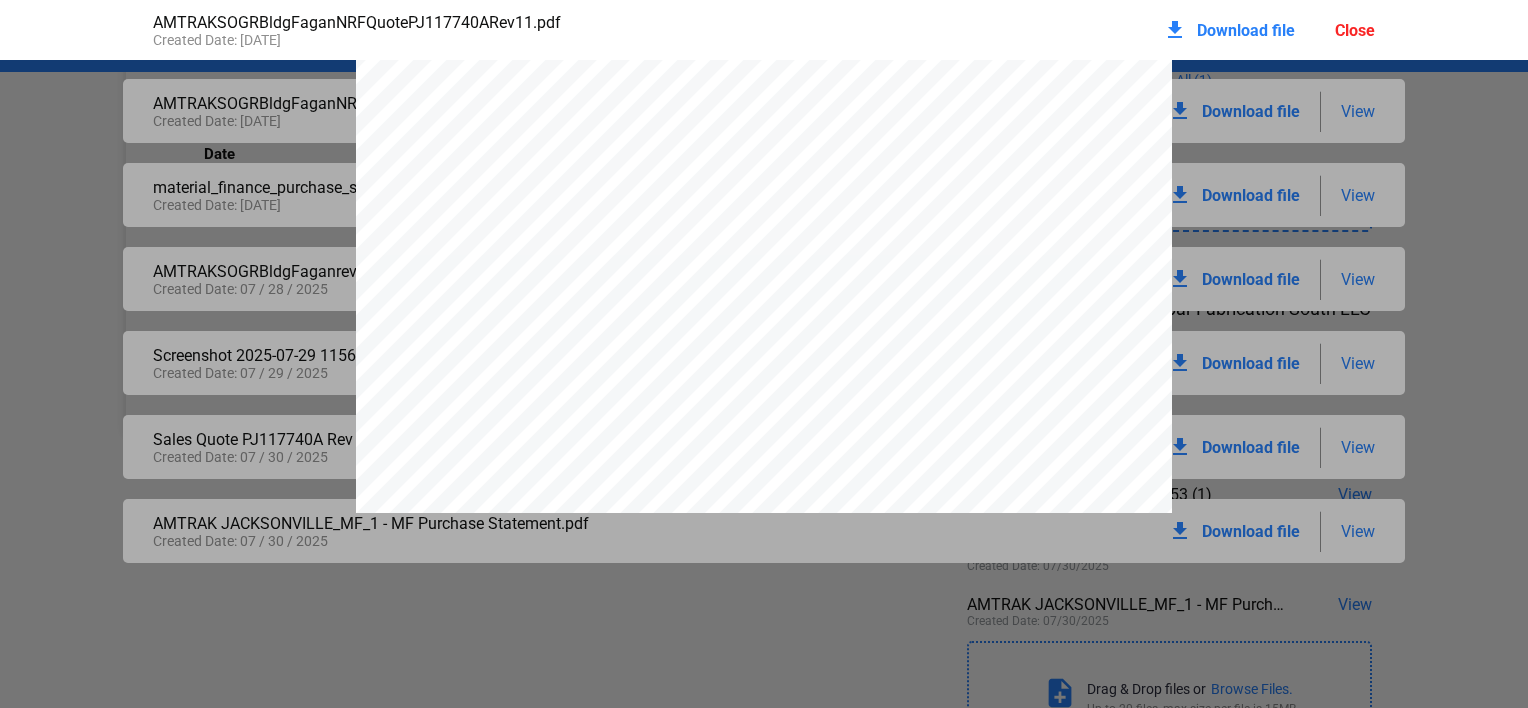 scroll, scrollTop: 47, scrollLeft: 0, axis: vertical 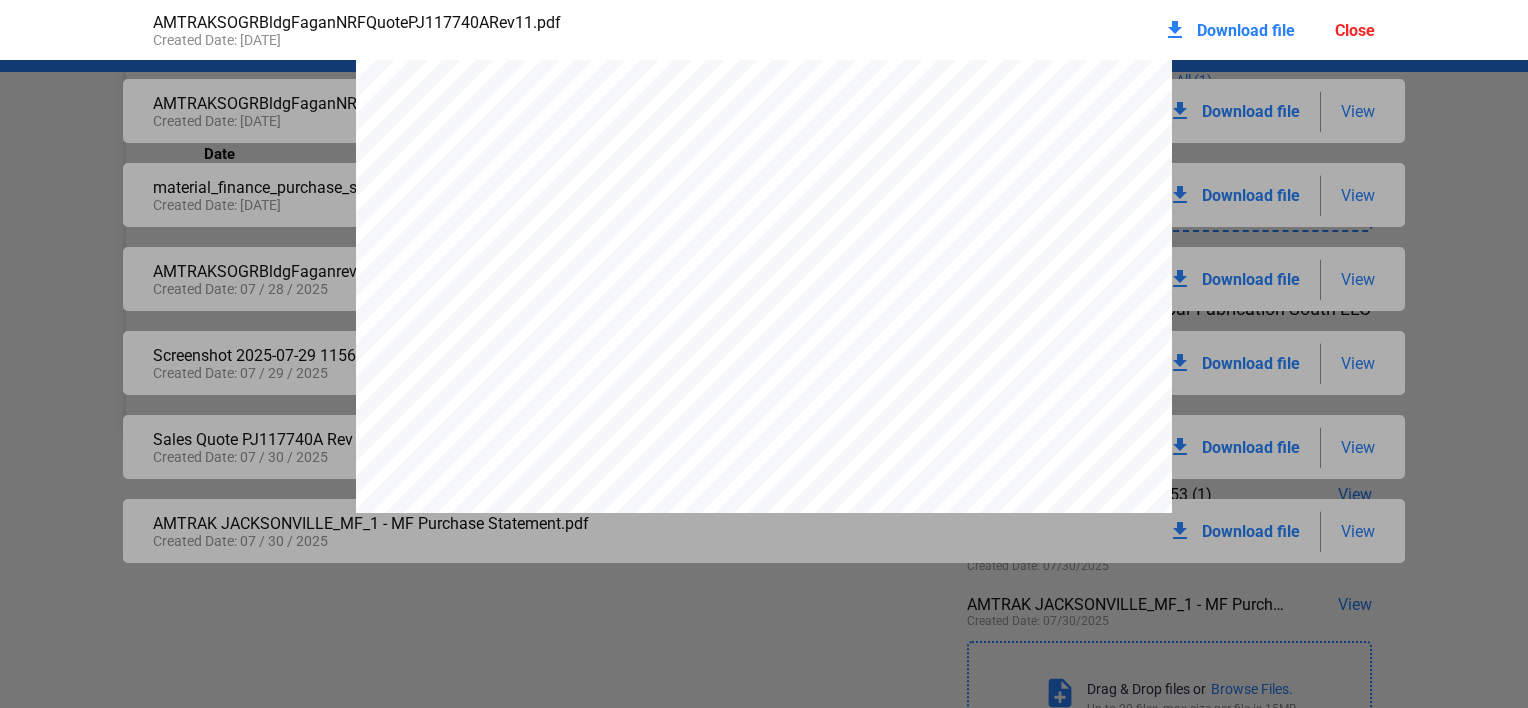 click on "Close" at bounding box center [1355, 30] 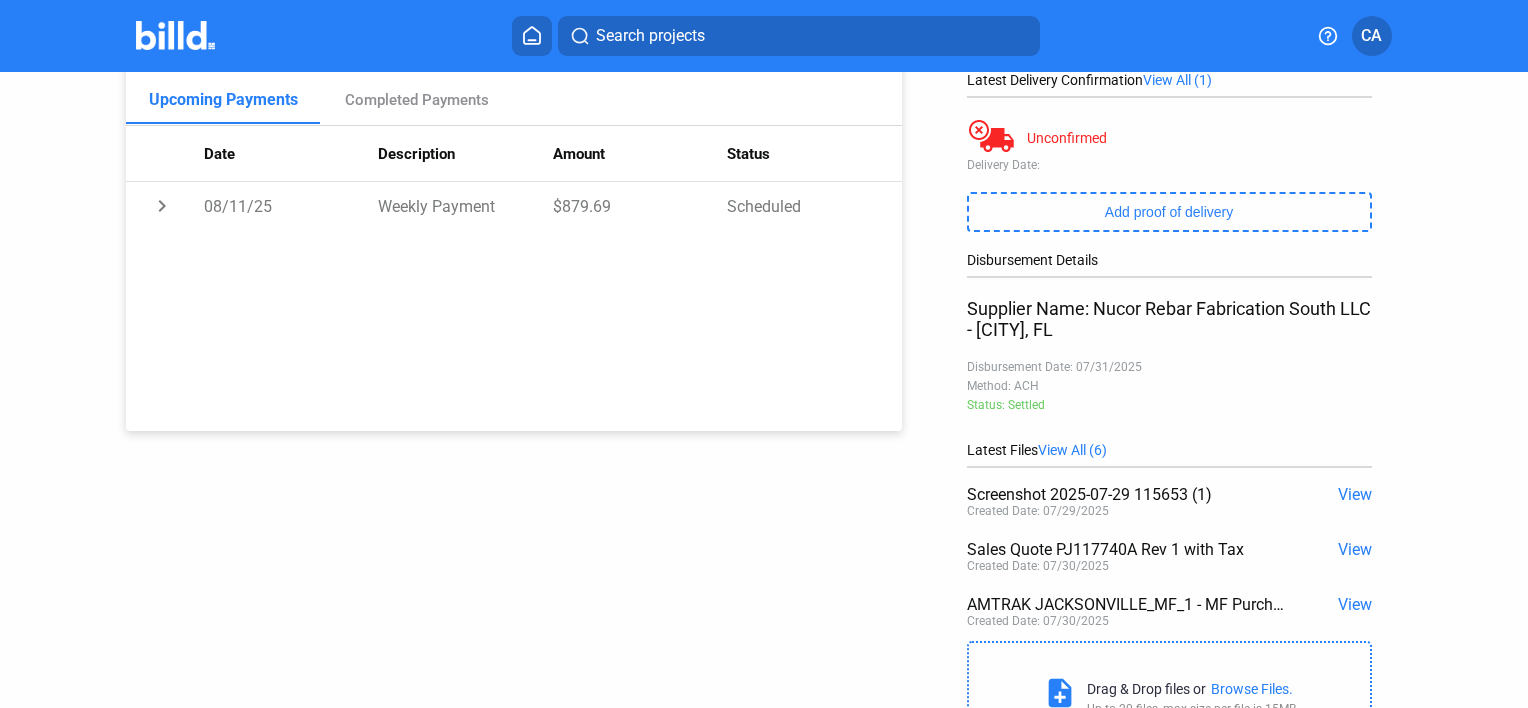 click on "View All (6)" 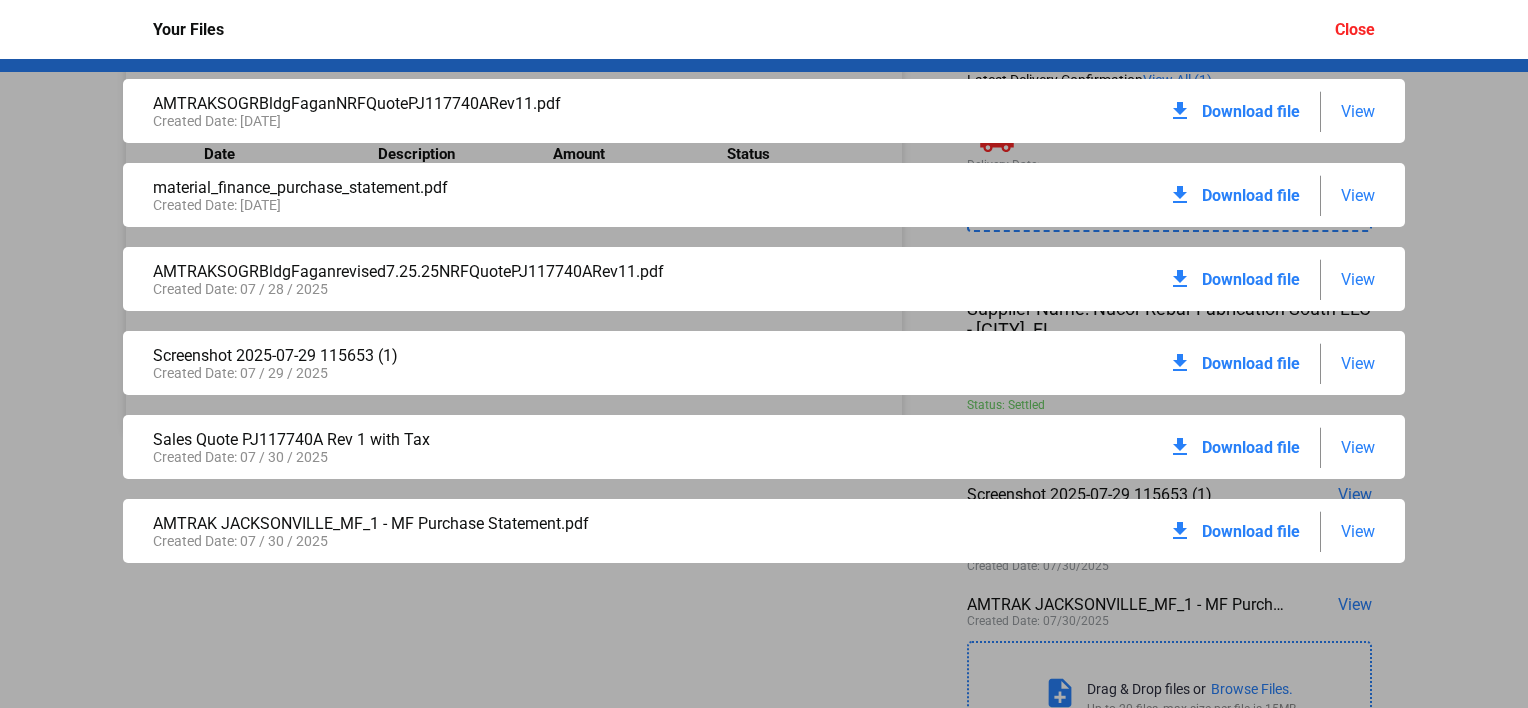 click on "View" at bounding box center [1358, 195] 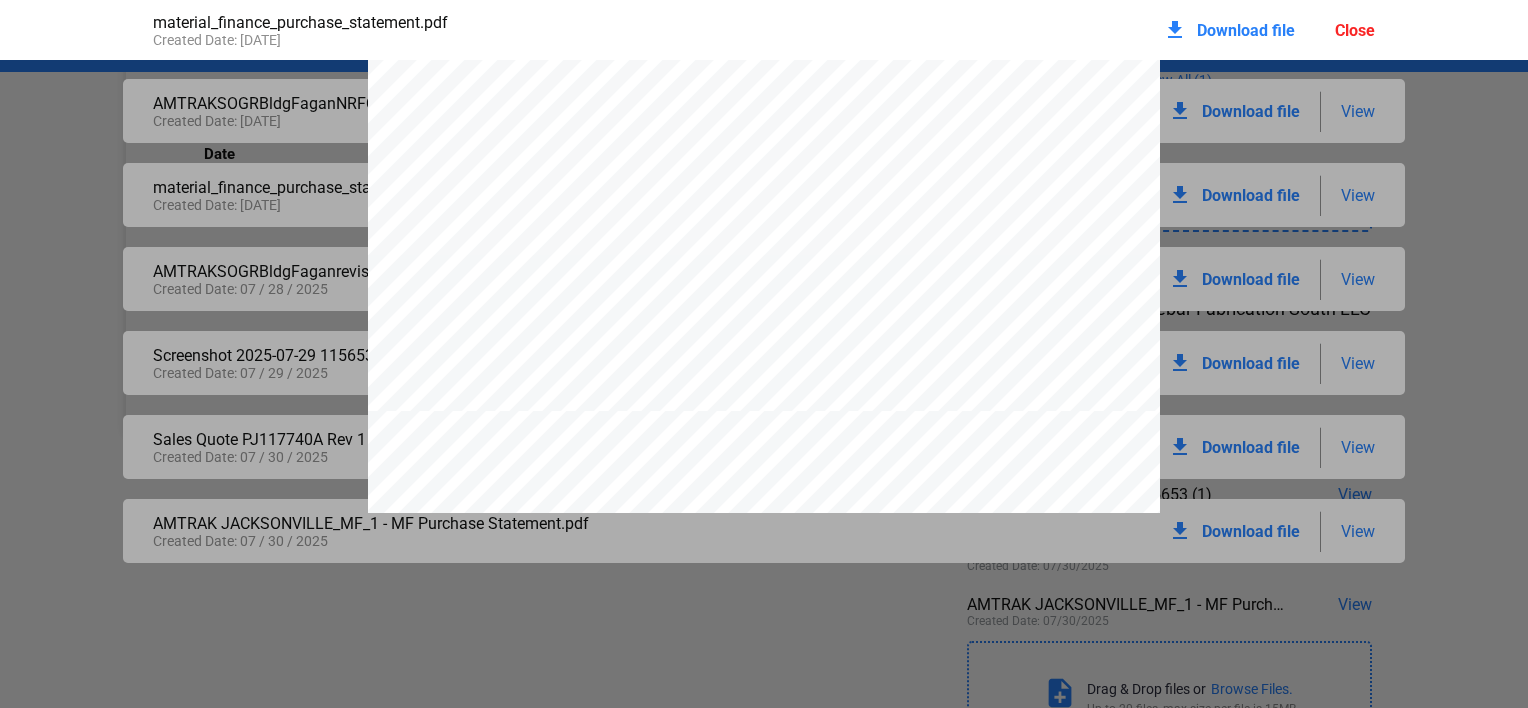 scroll, scrollTop: 0, scrollLeft: 0, axis: both 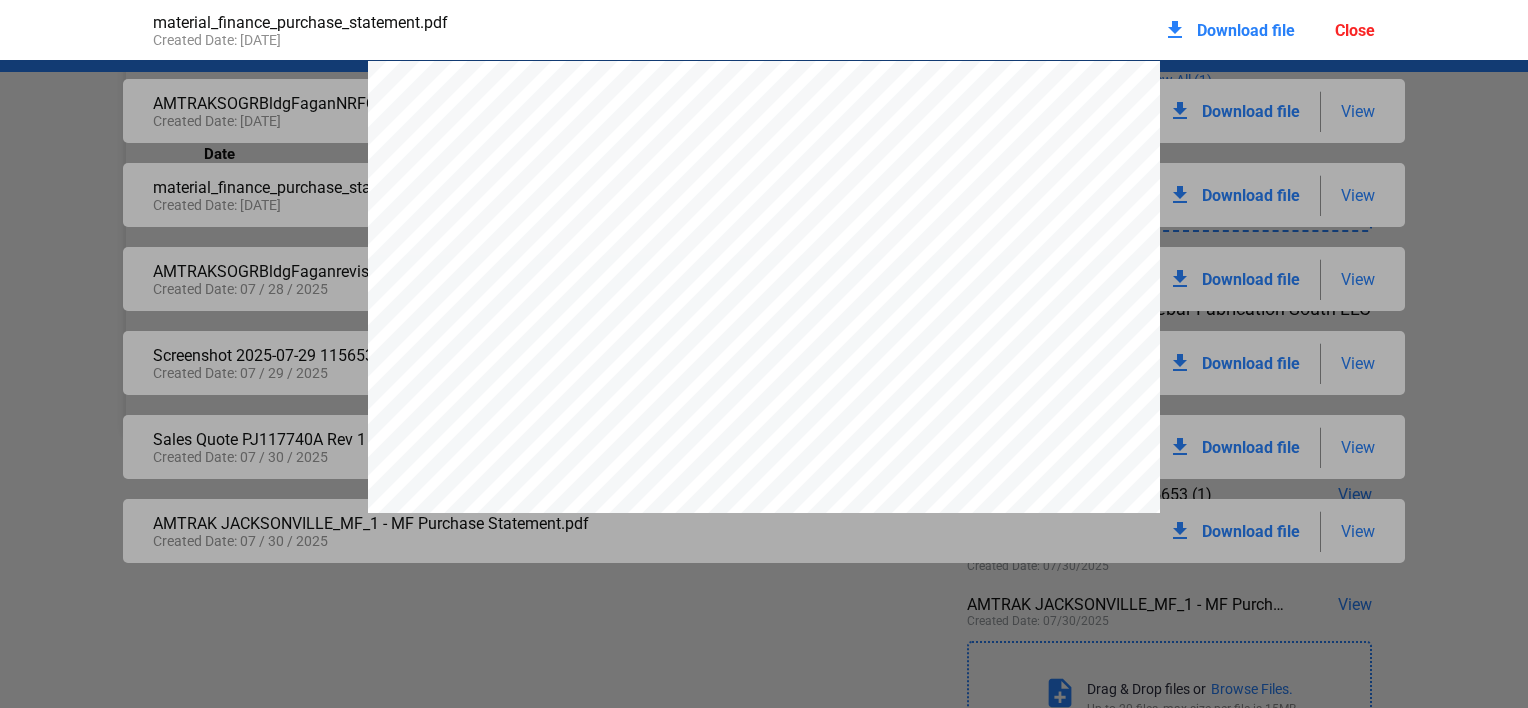 click on "Close" at bounding box center (1355, 30) 